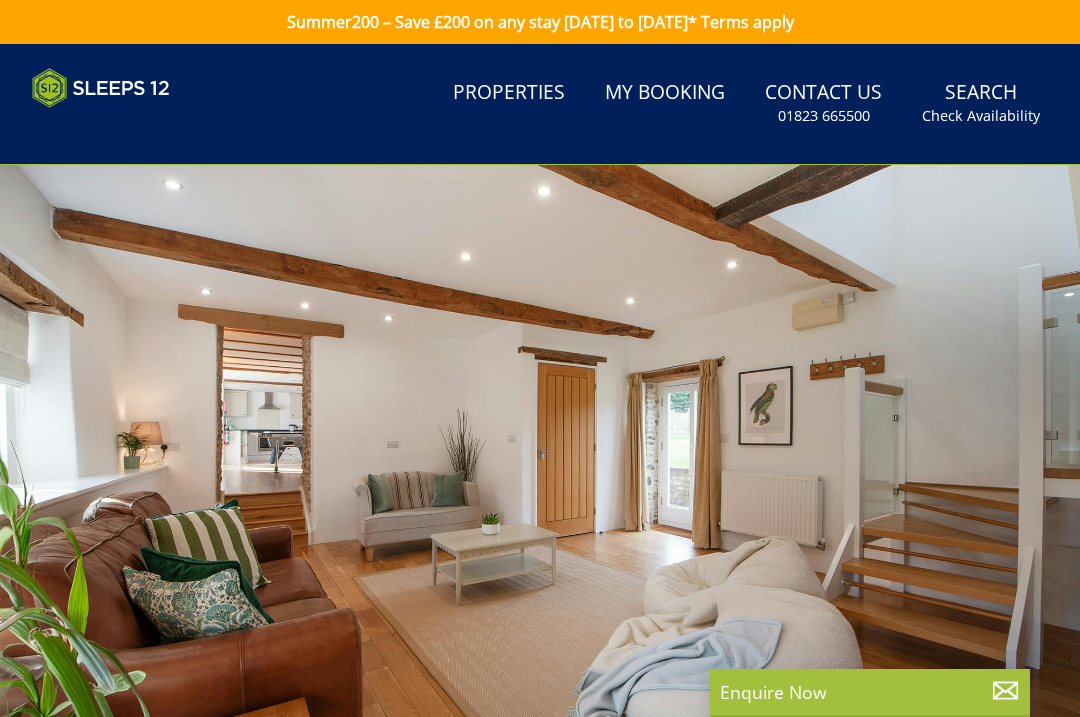 scroll, scrollTop: 0, scrollLeft: 0, axis: both 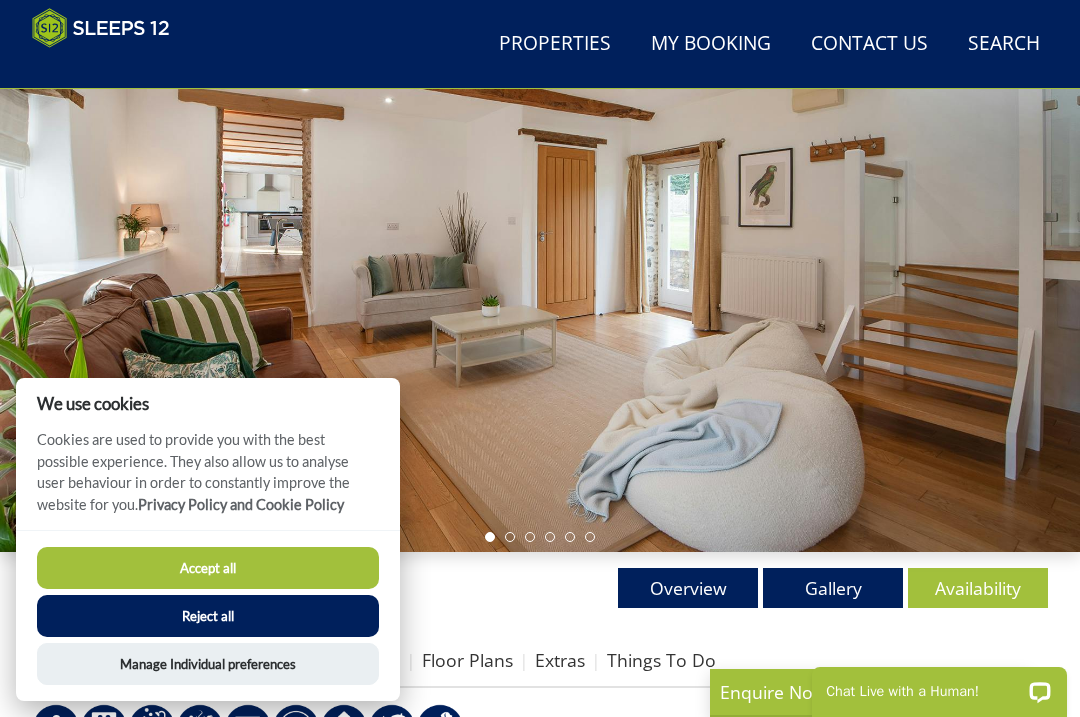click on "Accept all" at bounding box center [208, 568] 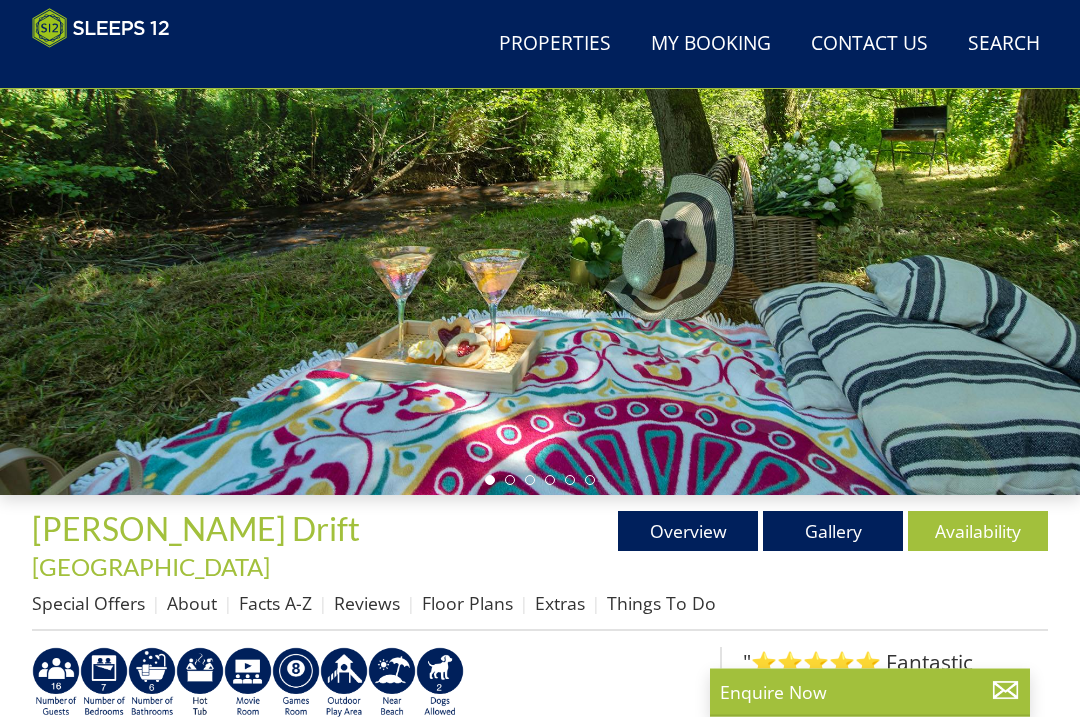 scroll, scrollTop: 0, scrollLeft: 0, axis: both 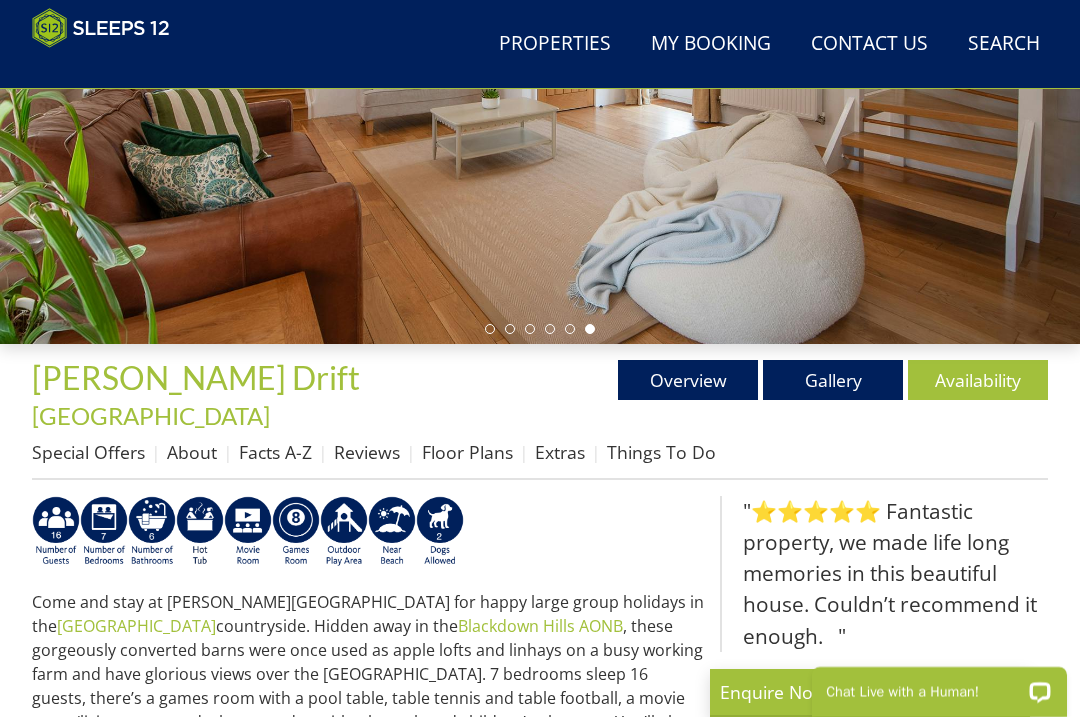 click on "Reviews" at bounding box center [367, 452] 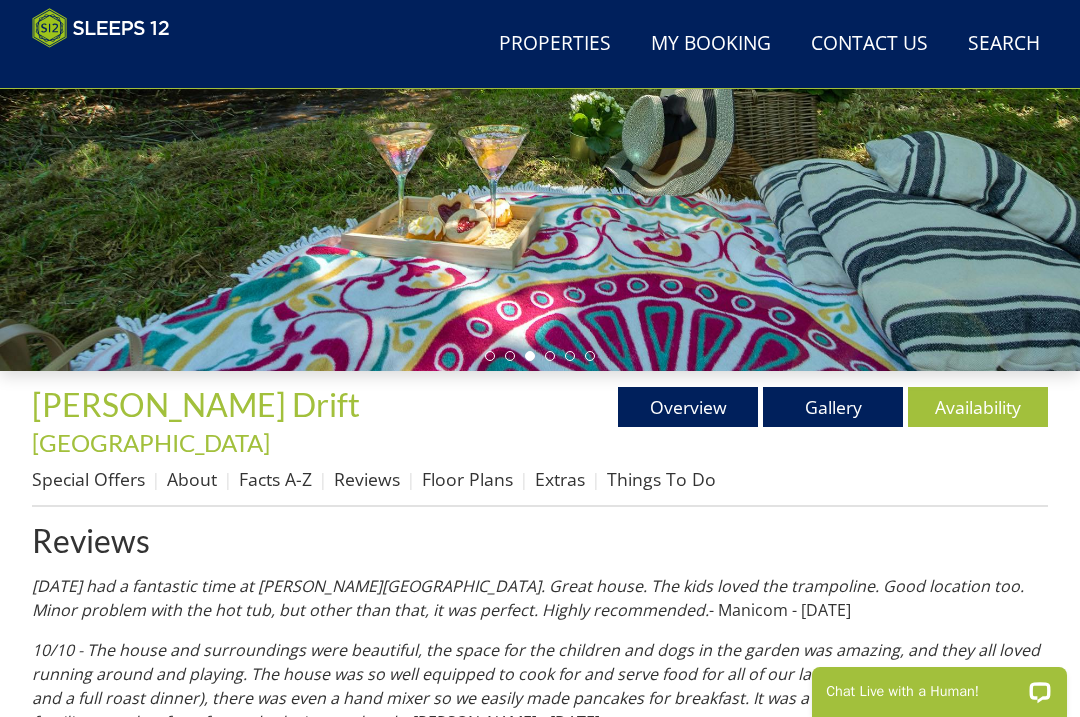 scroll, scrollTop: 394, scrollLeft: 0, axis: vertical 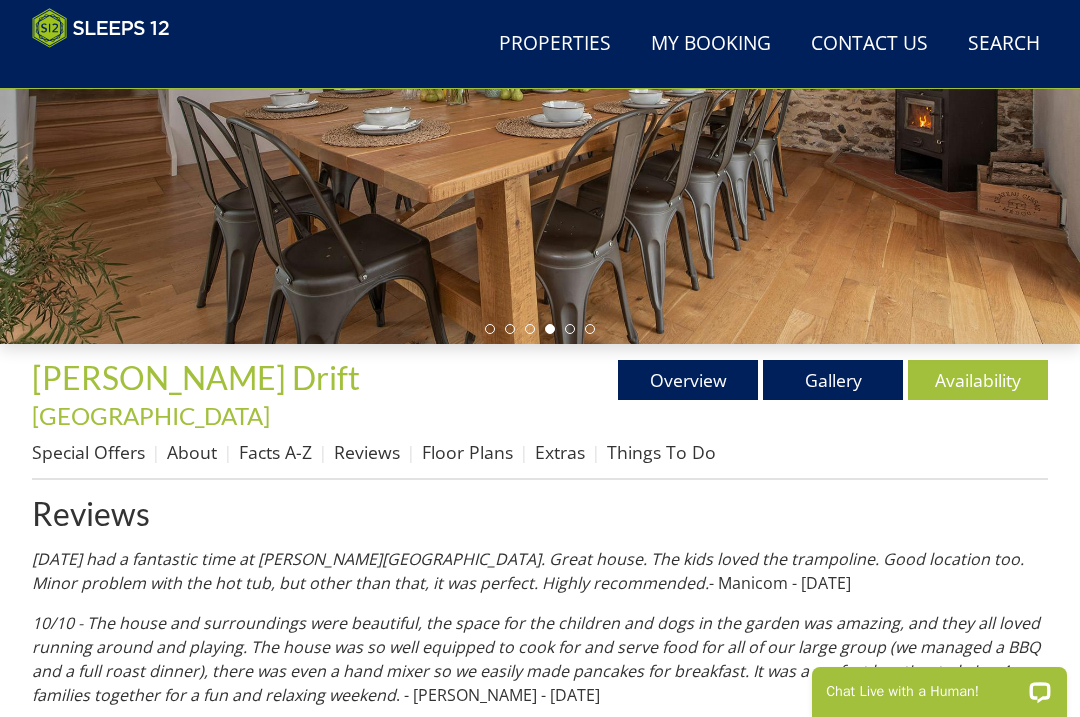 click on "Availability" at bounding box center [978, 380] 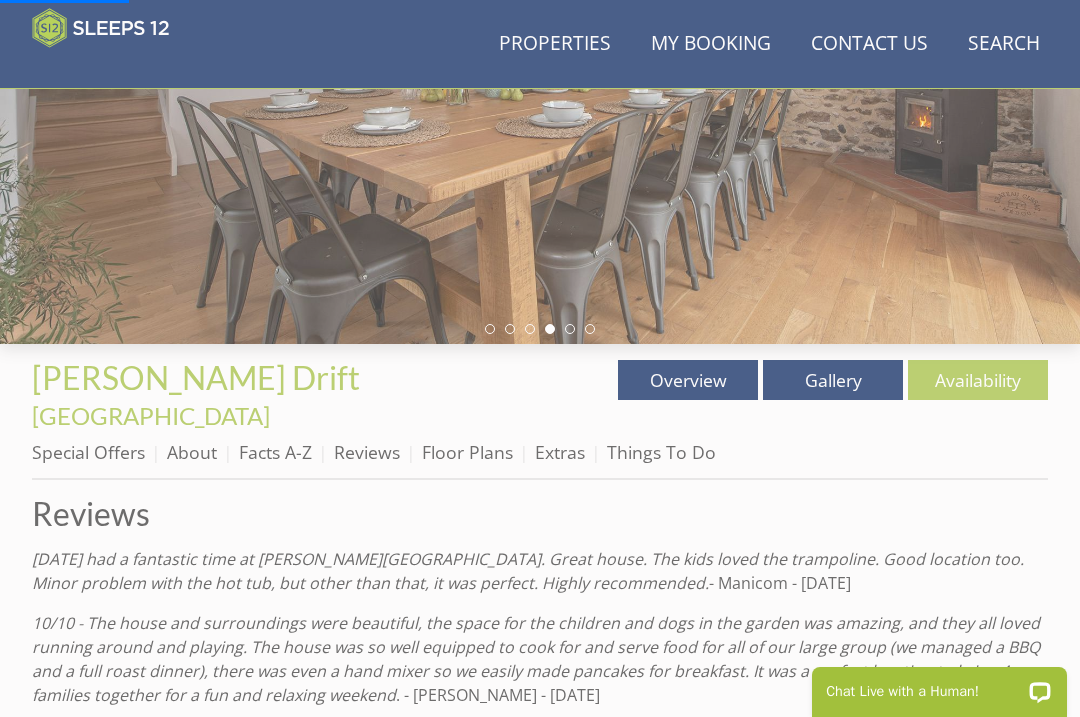 click on "Gallery" at bounding box center [833, 380] 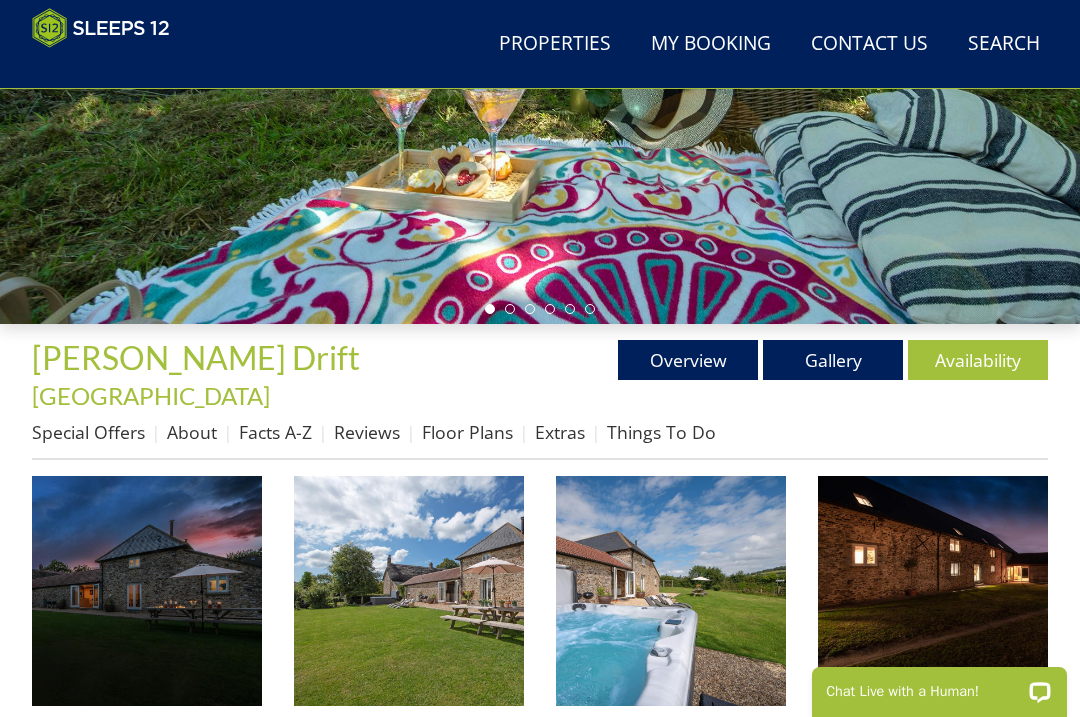 scroll, scrollTop: 461, scrollLeft: 0, axis: vertical 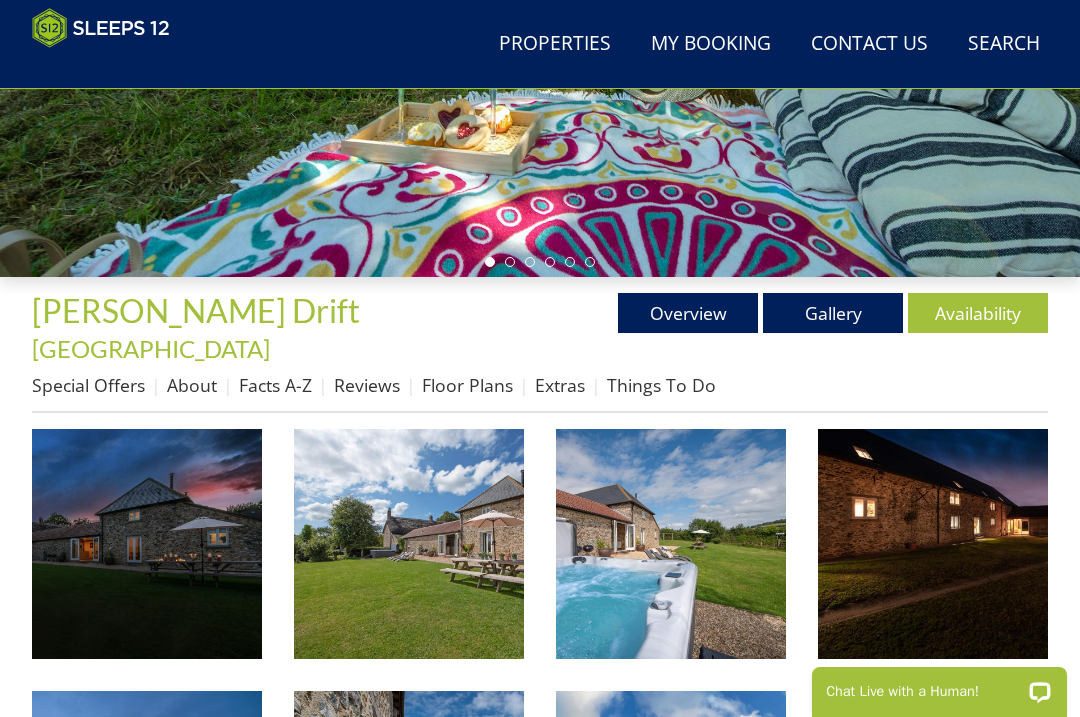 click on "Gallery" at bounding box center [833, 313] 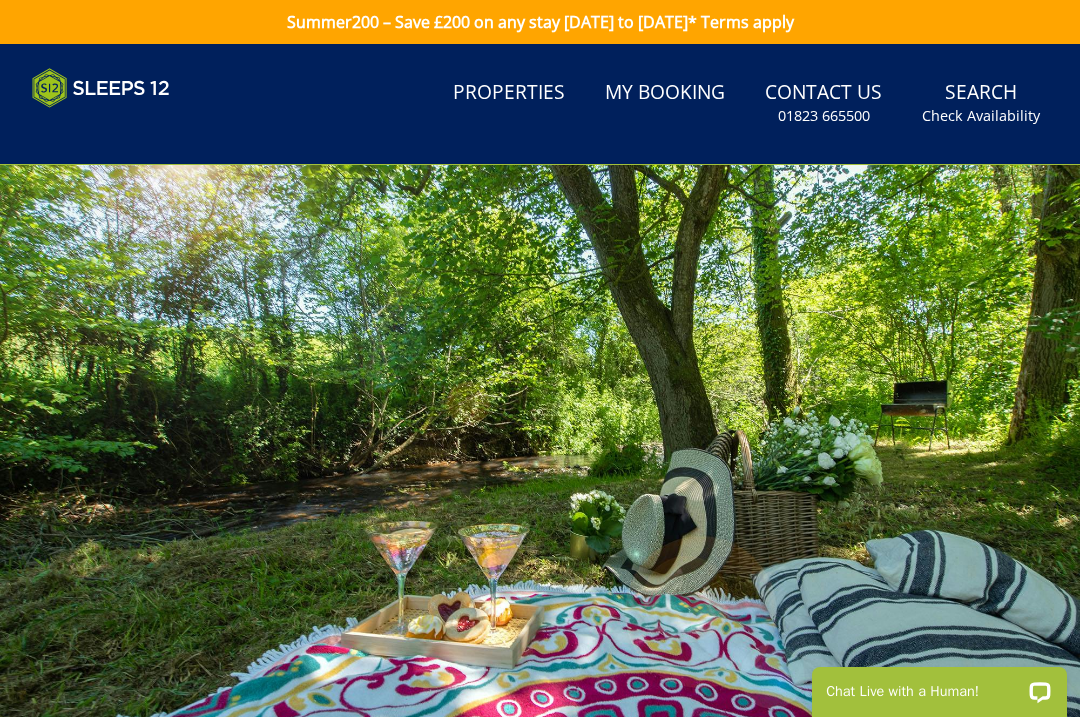 scroll, scrollTop: 0, scrollLeft: 0, axis: both 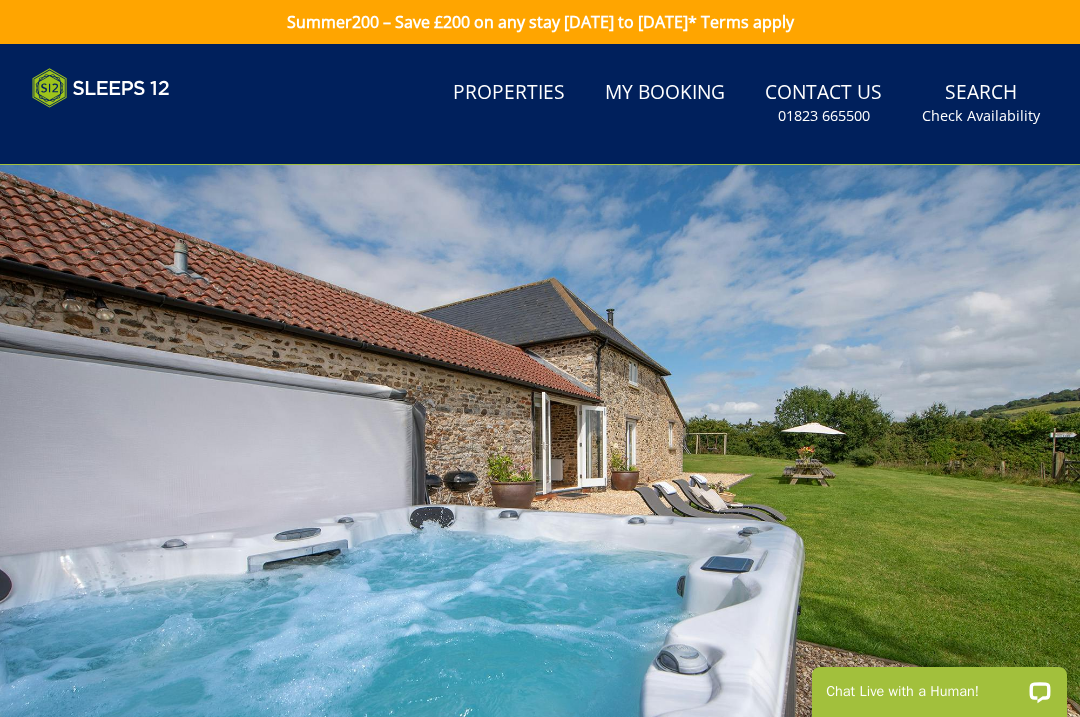 click at bounding box center (540, 467) 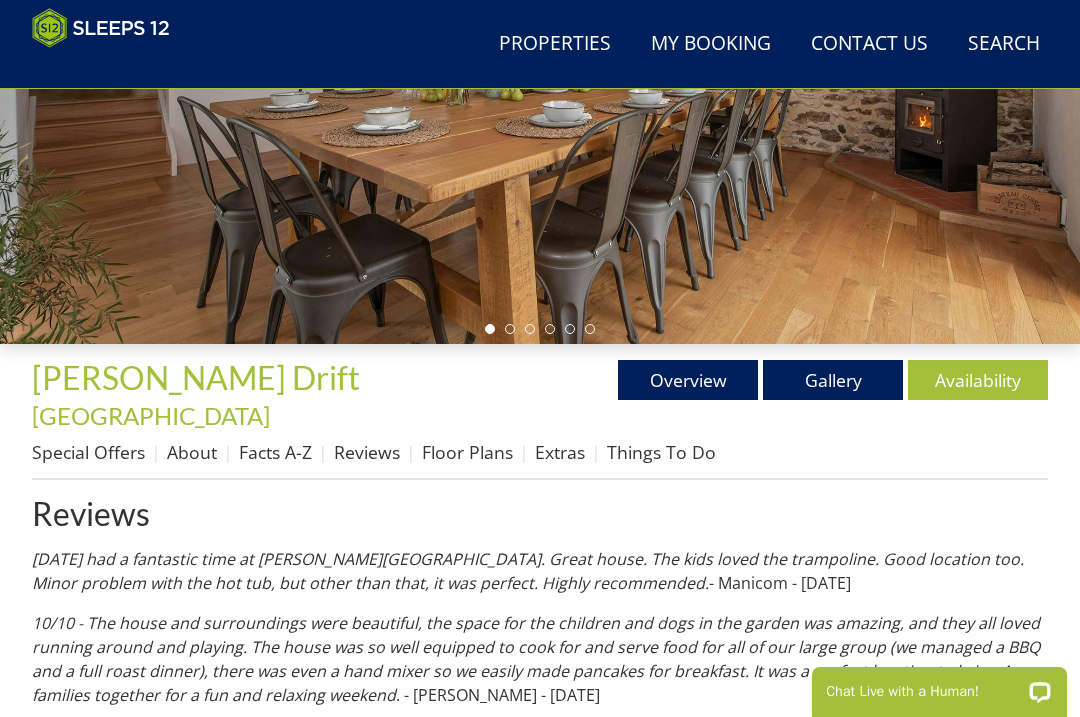 scroll, scrollTop: 0, scrollLeft: 0, axis: both 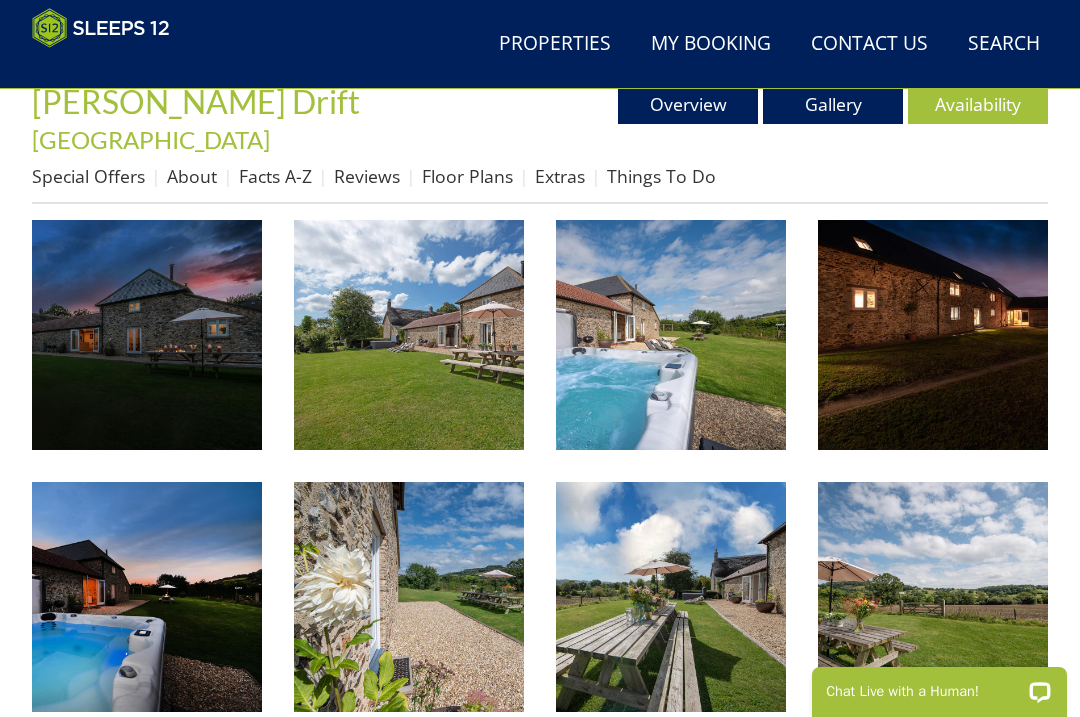 click at bounding box center [147, 335] 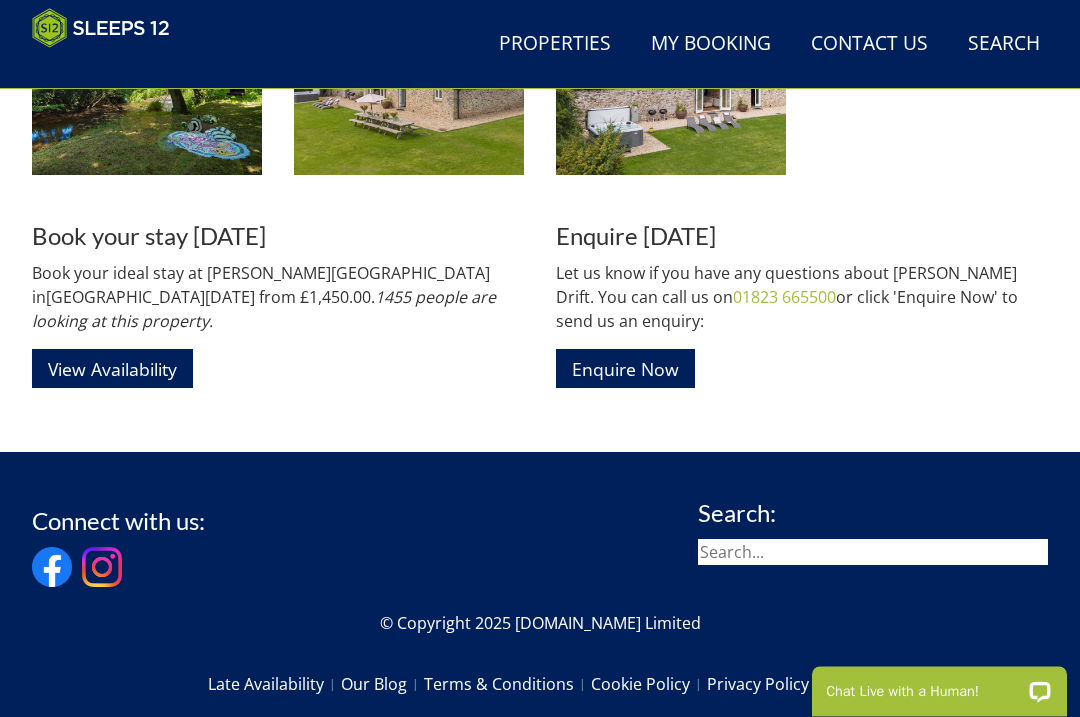 scroll, scrollTop: 3303, scrollLeft: 0, axis: vertical 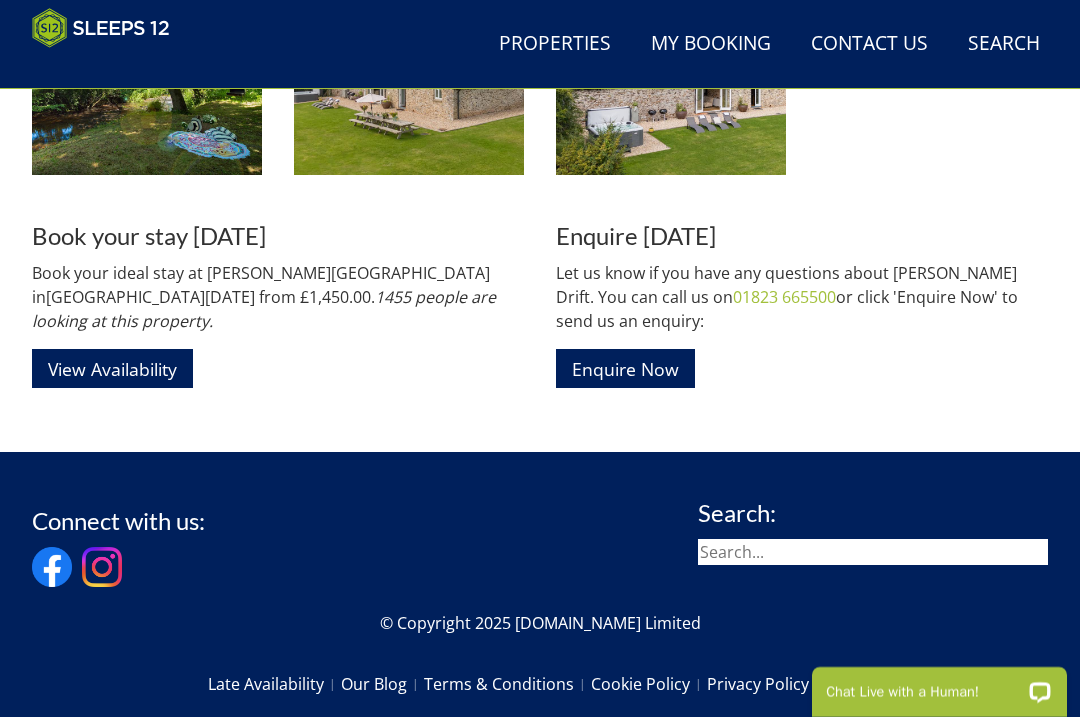 click on "View Availability" at bounding box center (112, 368) 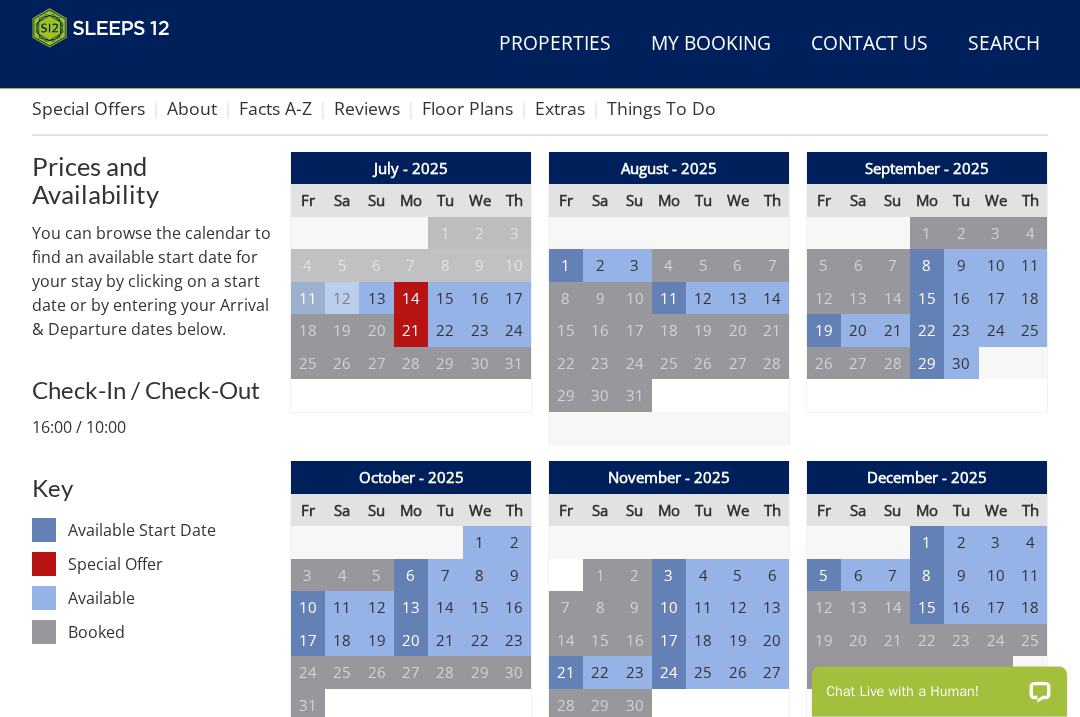 scroll, scrollTop: 732, scrollLeft: 0, axis: vertical 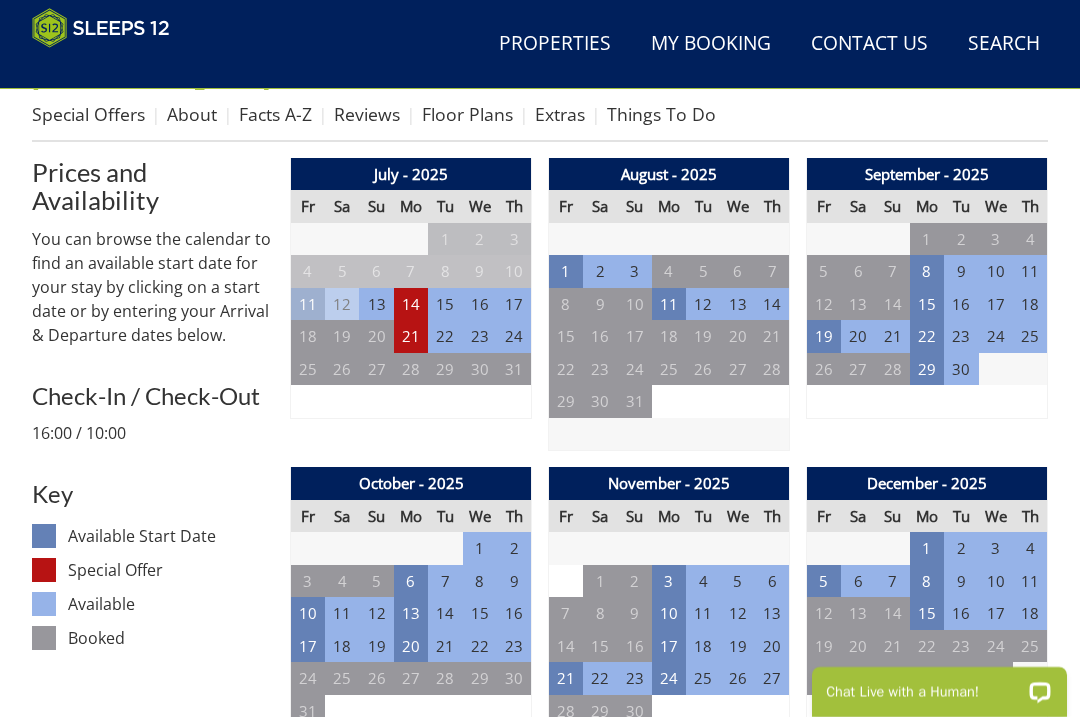click on "1" at bounding box center [566, 271] 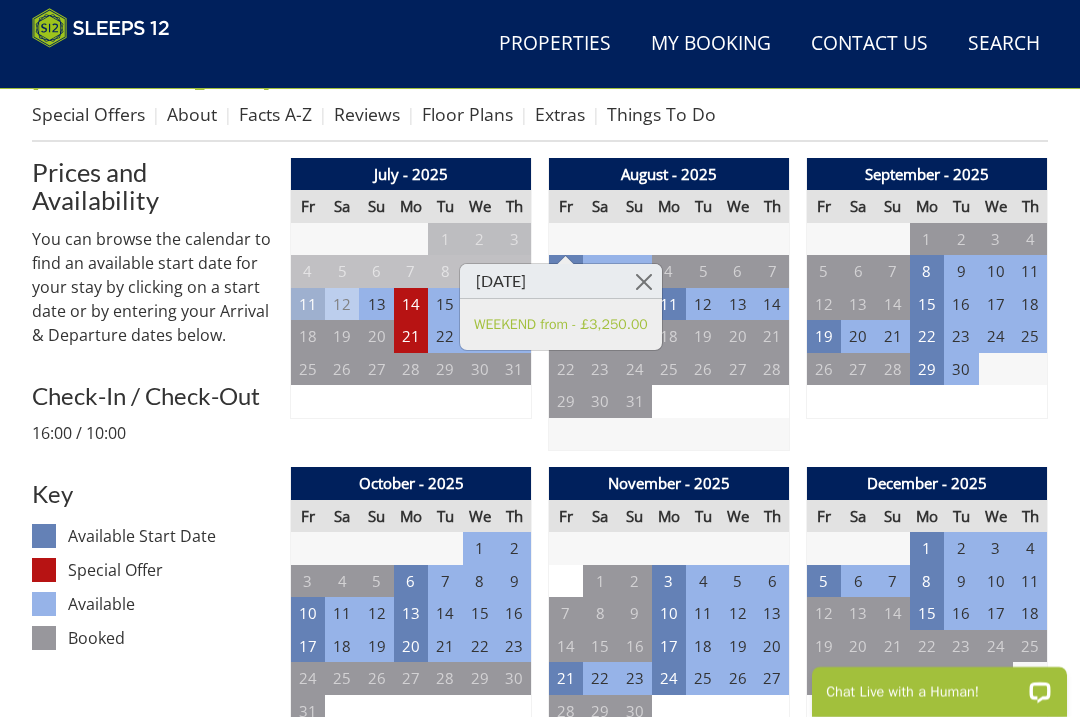 click at bounding box center (644, 281) 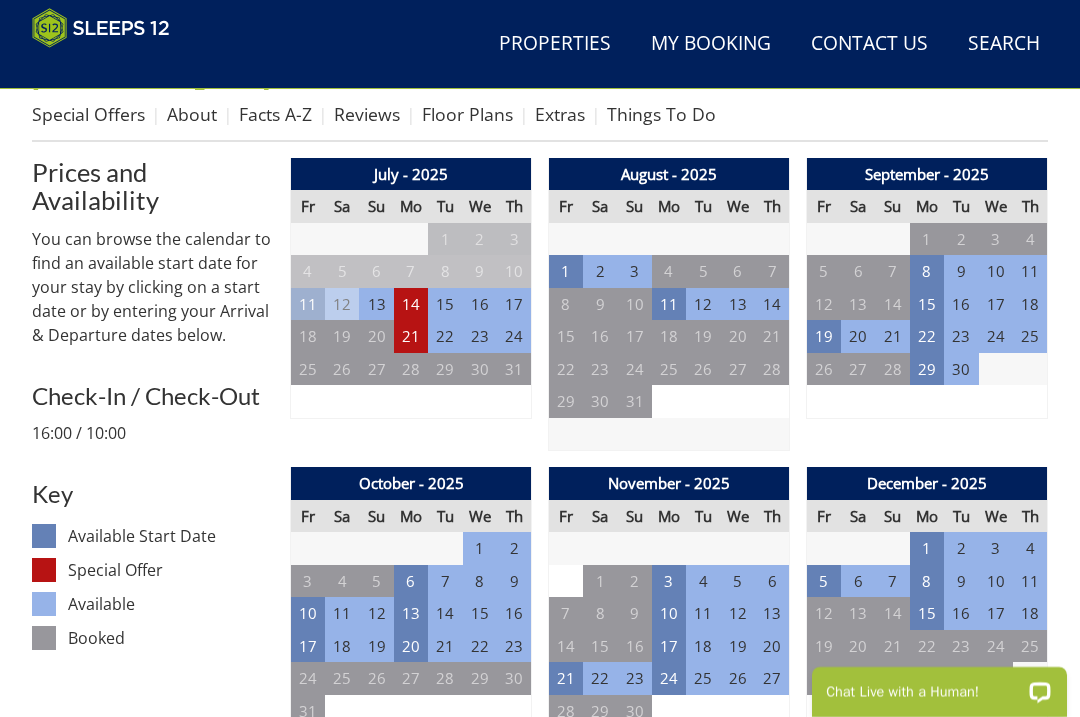 click on "14" at bounding box center (411, 304) 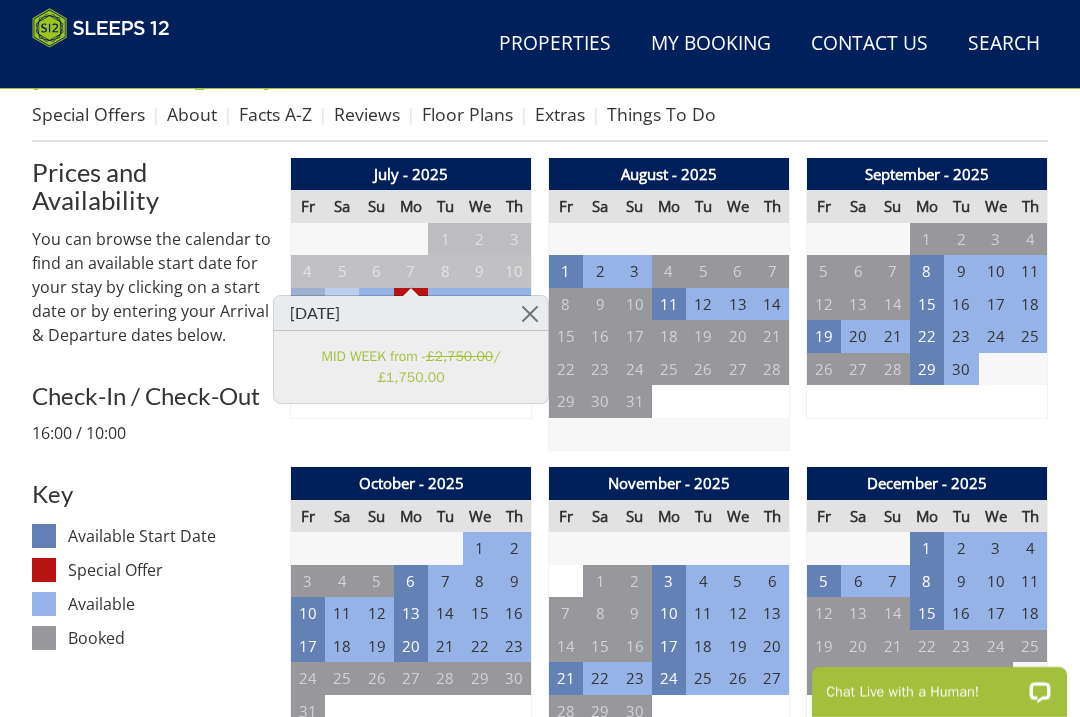 click at bounding box center [530, 313] 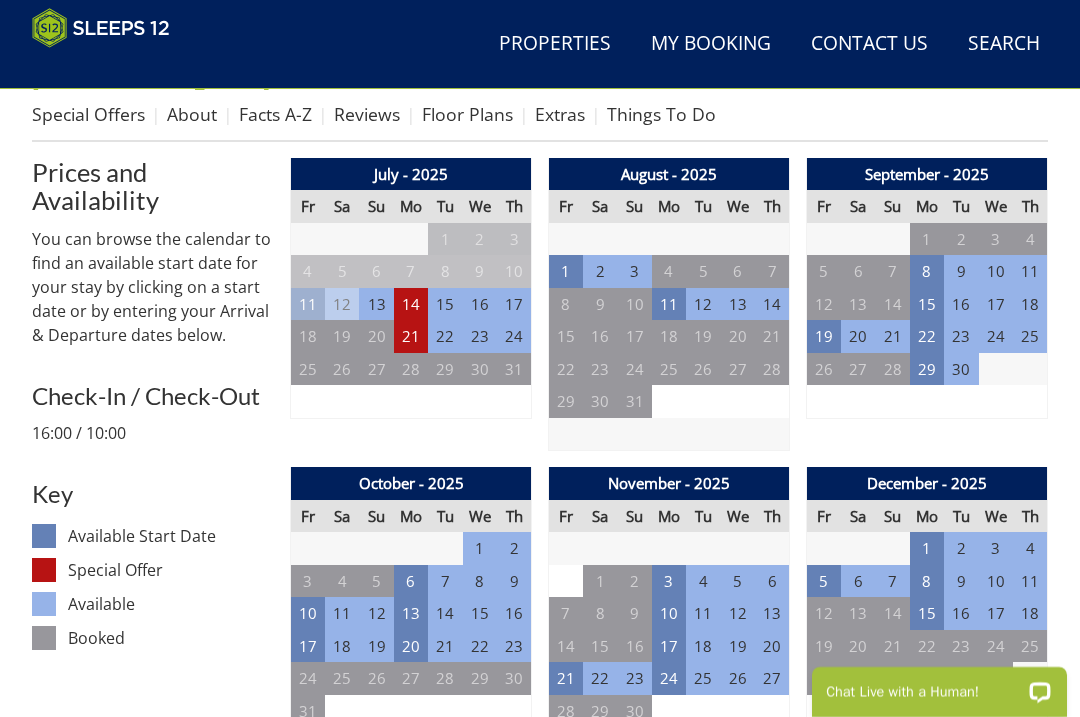 click on "21" at bounding box center (411, 336) 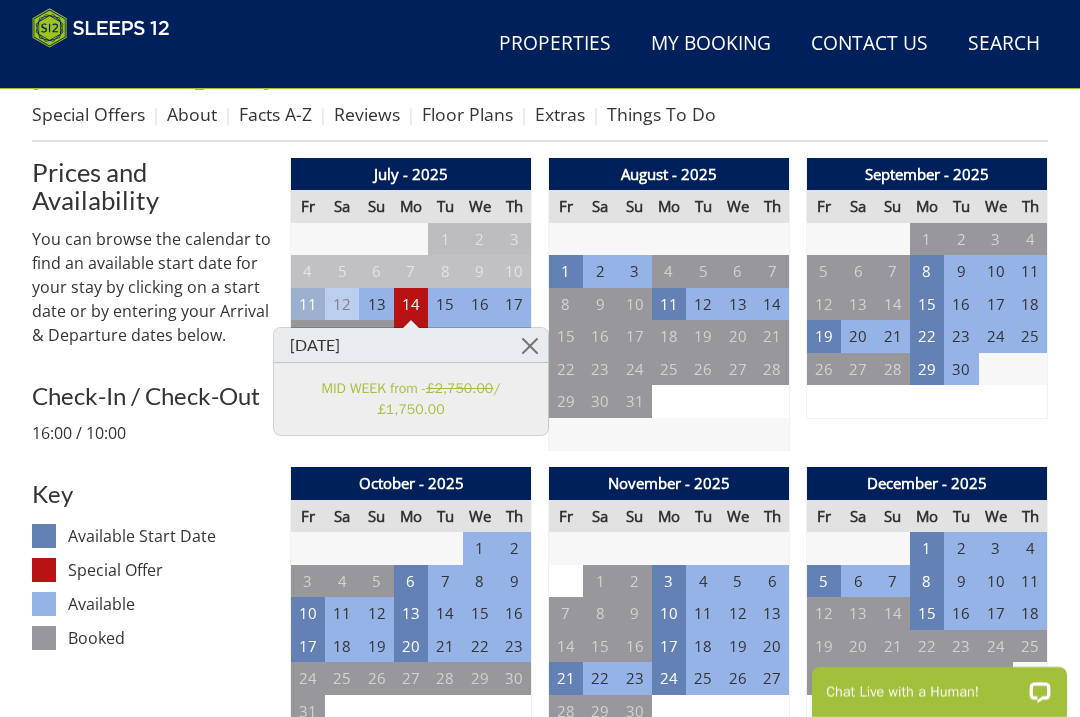 click at bounding box center (530, 345) 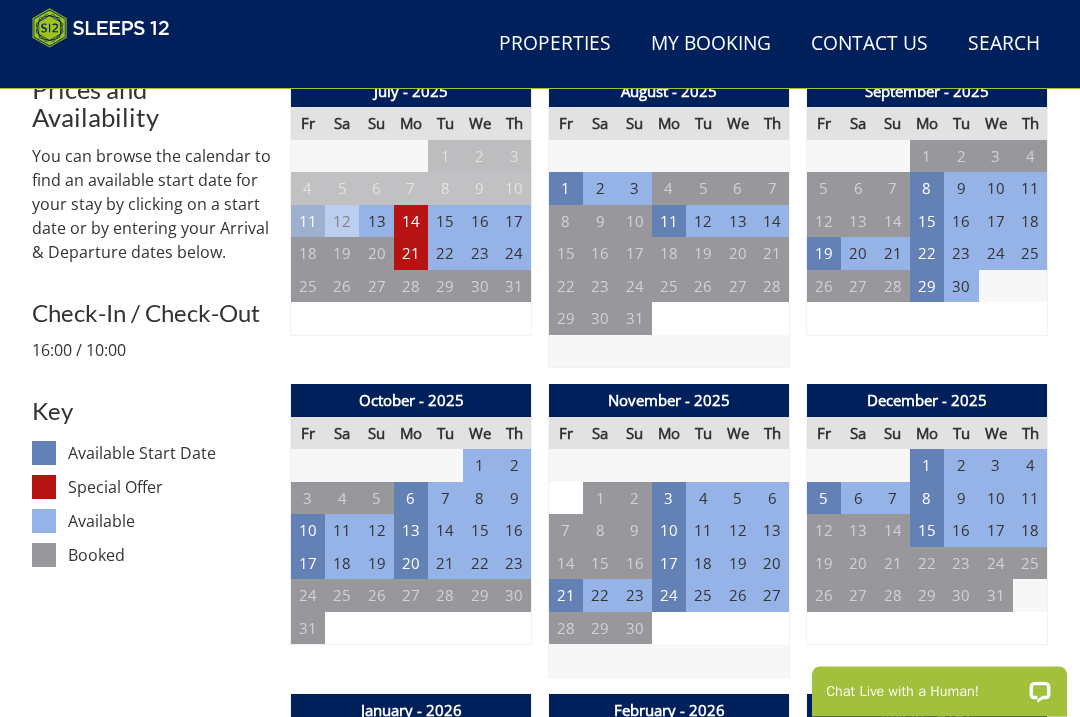 scroll, scrollTop: 817, scrollLeft: 0, axis: vertical 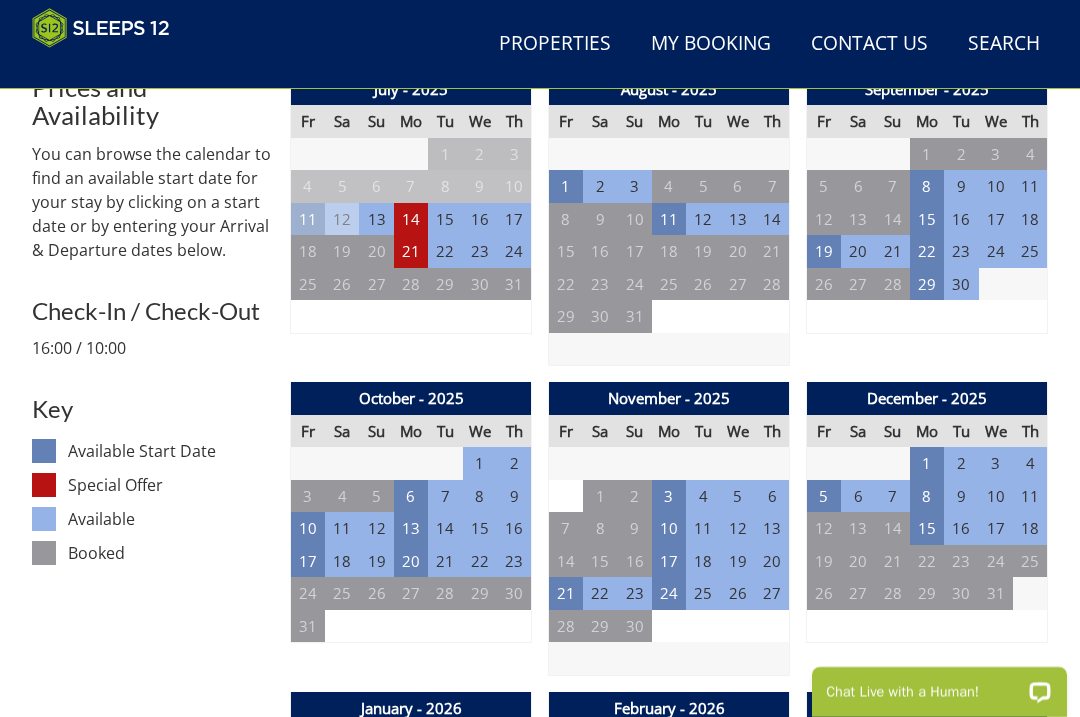 click on "19" at bounding box center (824, 251) 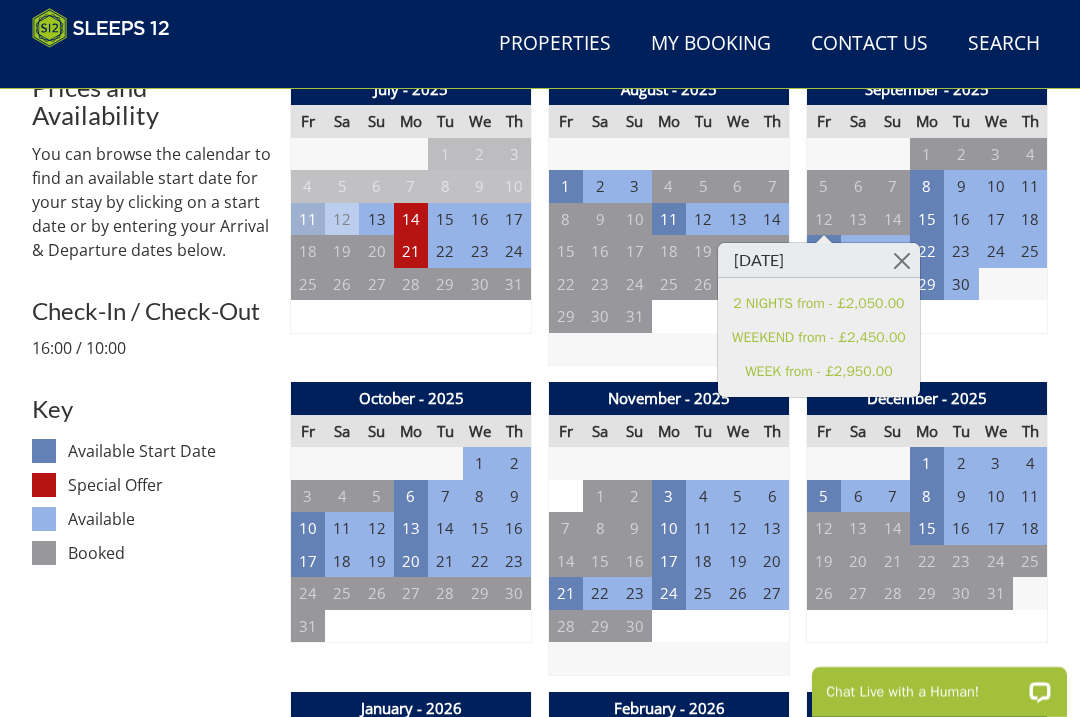 click at bounding box center [902, 260] 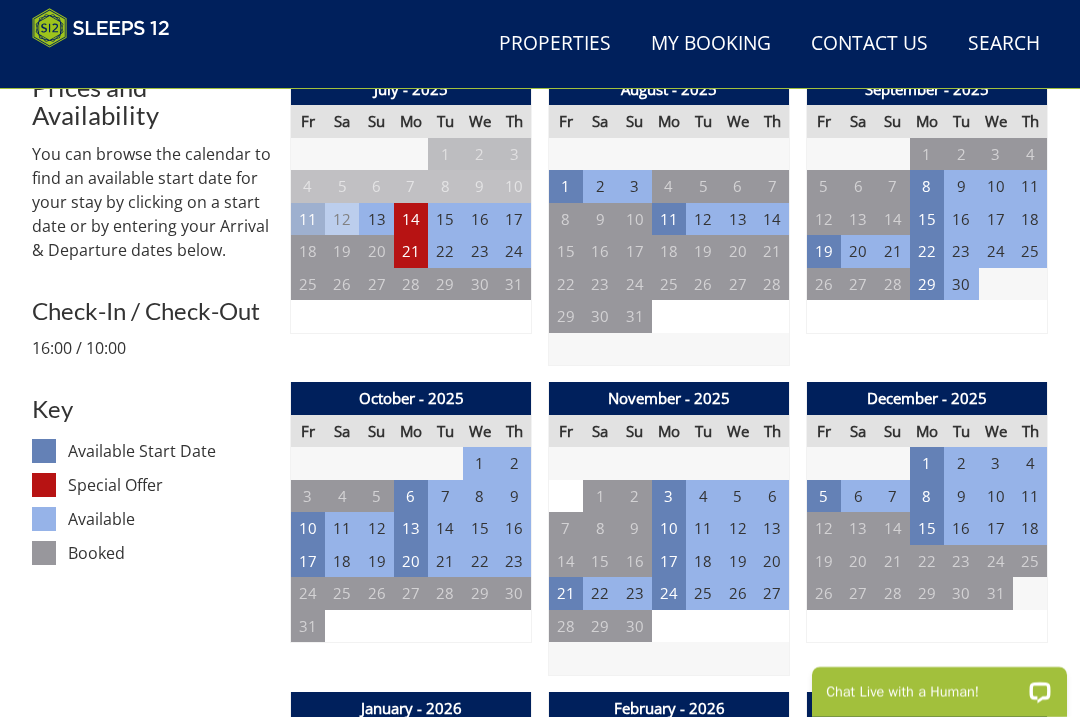 click on "8" at bounding box center (927, 186) 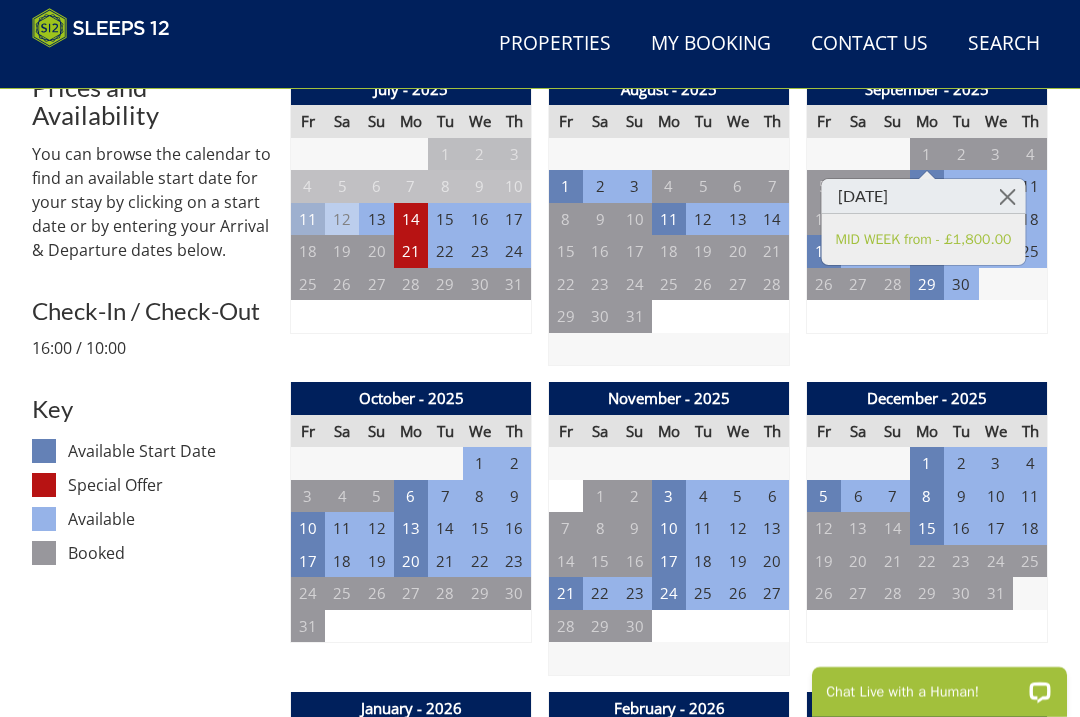 click at bounding box center [1007, 196] 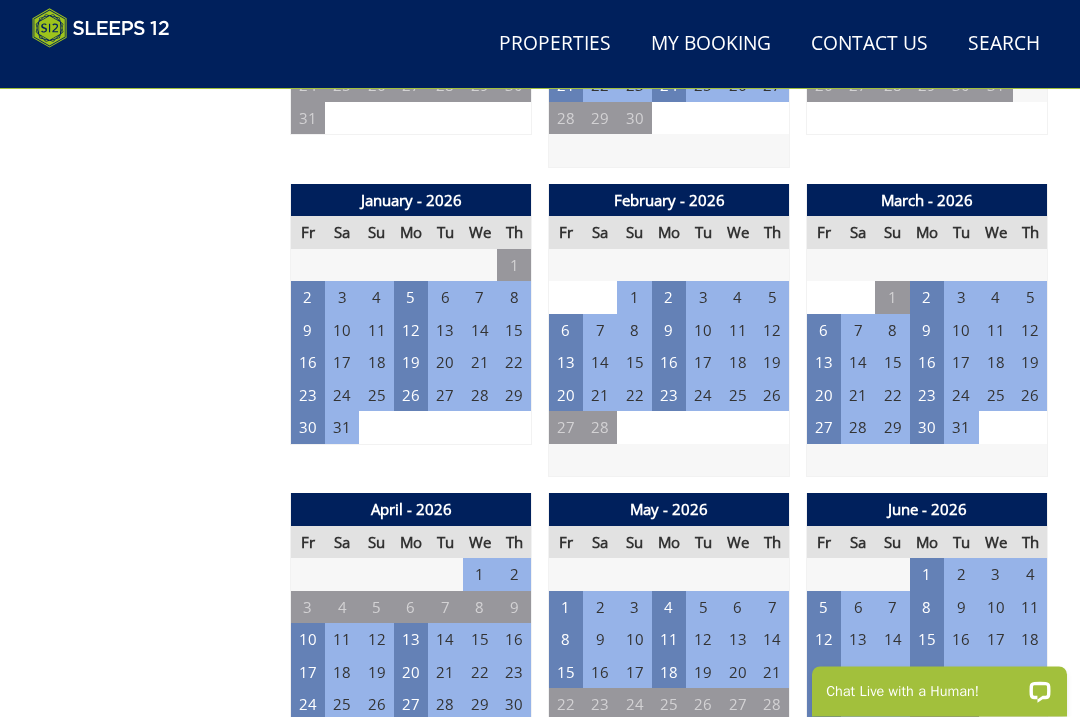 scroll, scrollTop: 1325, scrollLeft: 0, axis: vertical 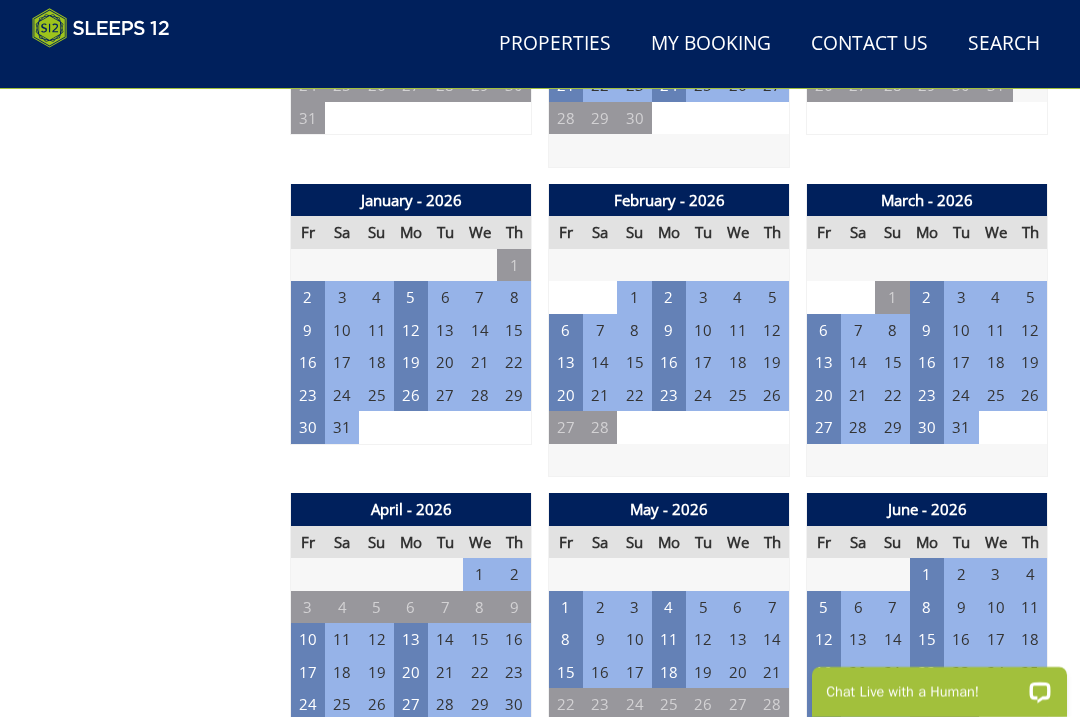 click on "13" at bounding box center [566, 362] 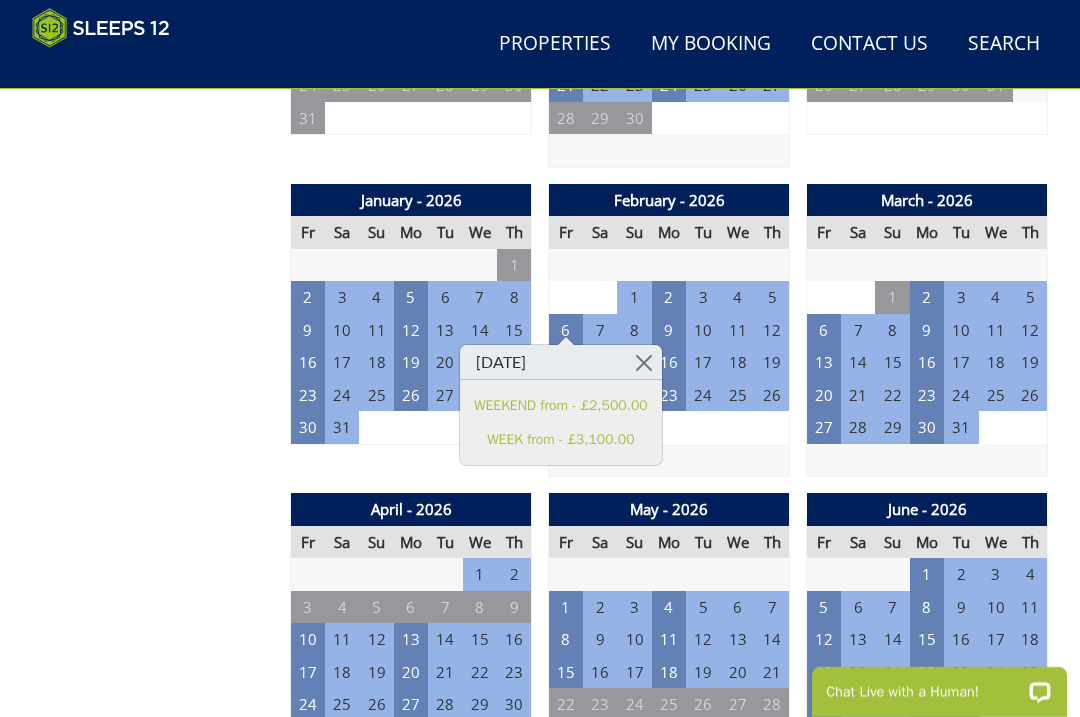 click at bounding box center [644, 362] 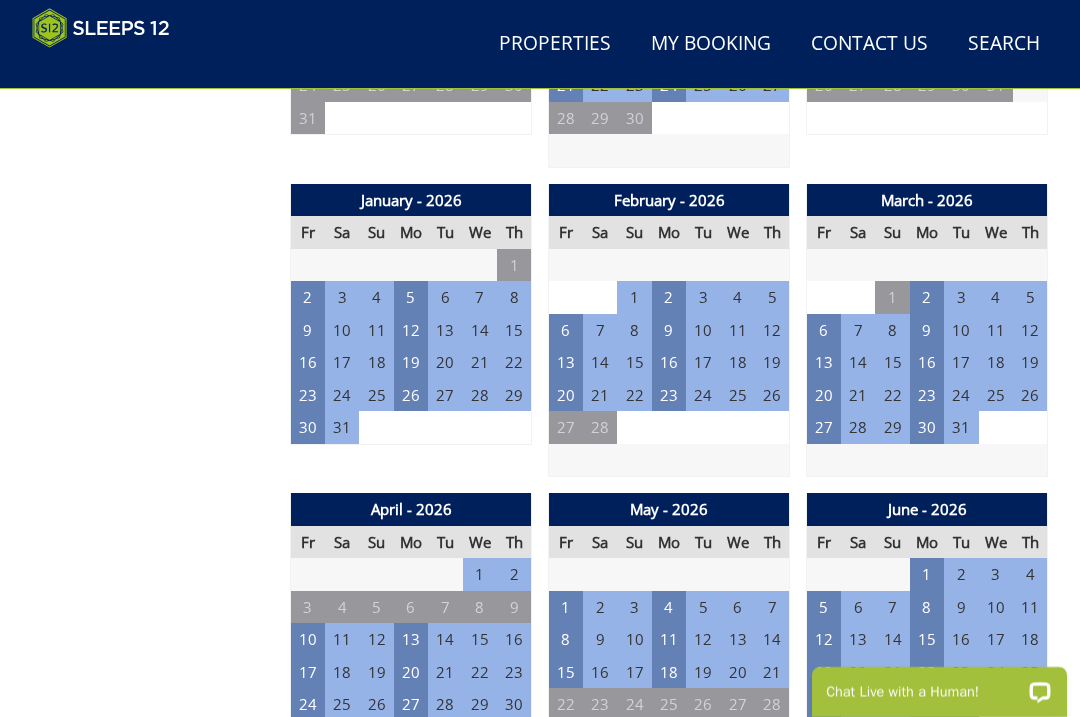 click on "13" at bounding box center (566, 362) 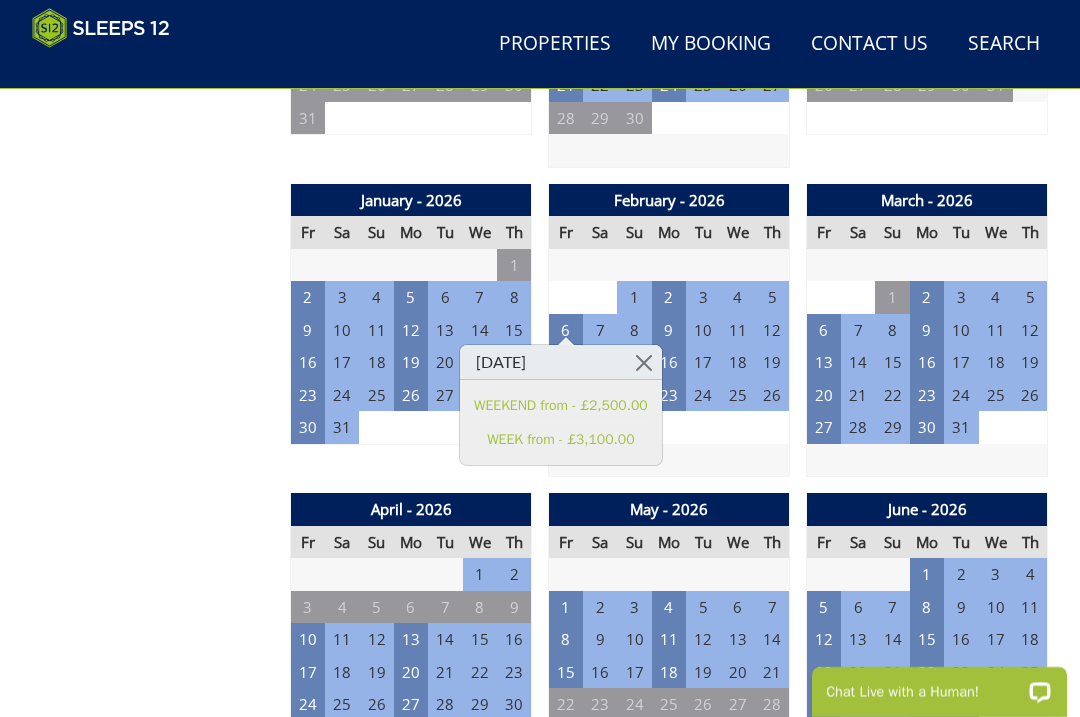 click at bounding box center [644, 362] 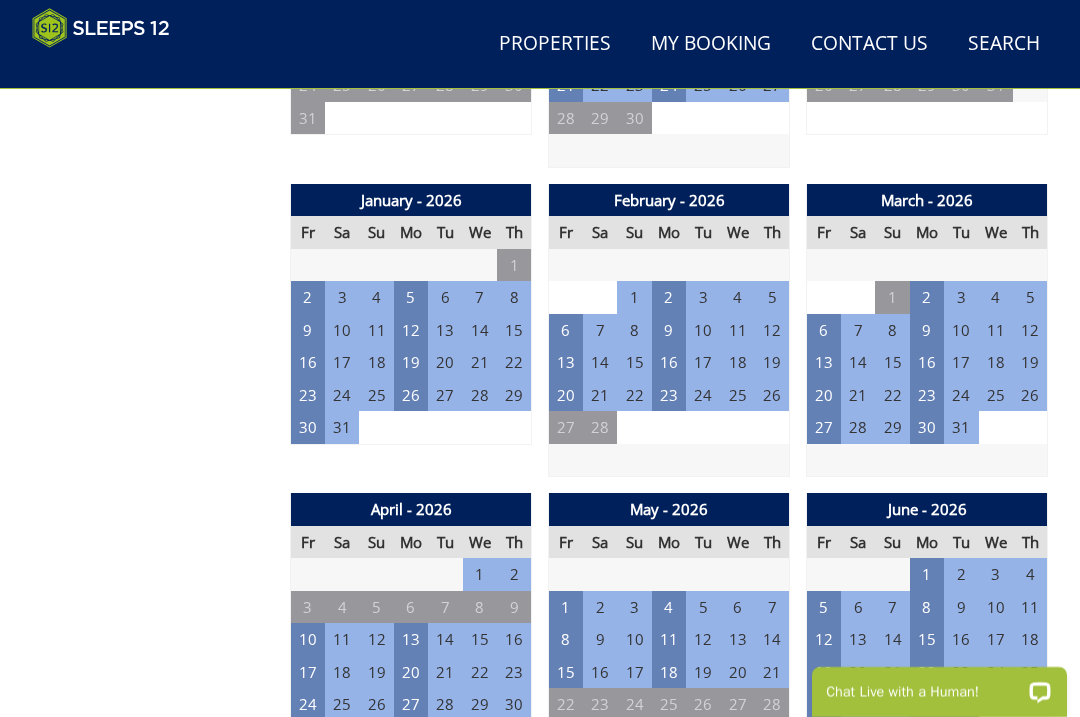 click on "16" at bounding box center (669, 362) 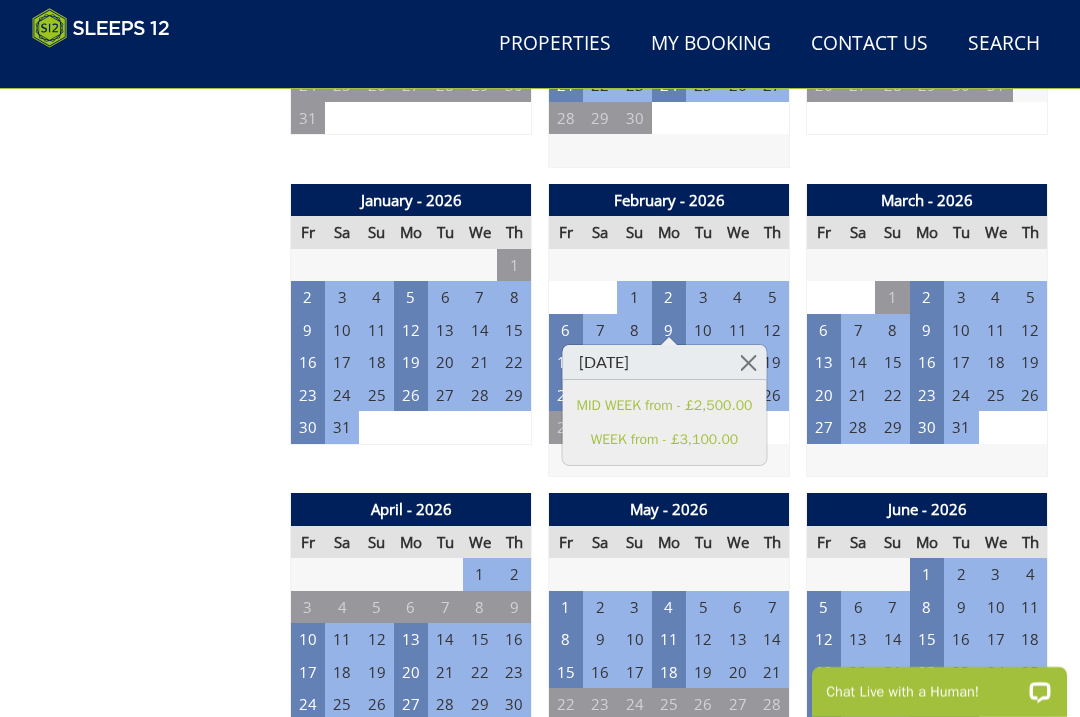 click at bounding box center (748, 362) 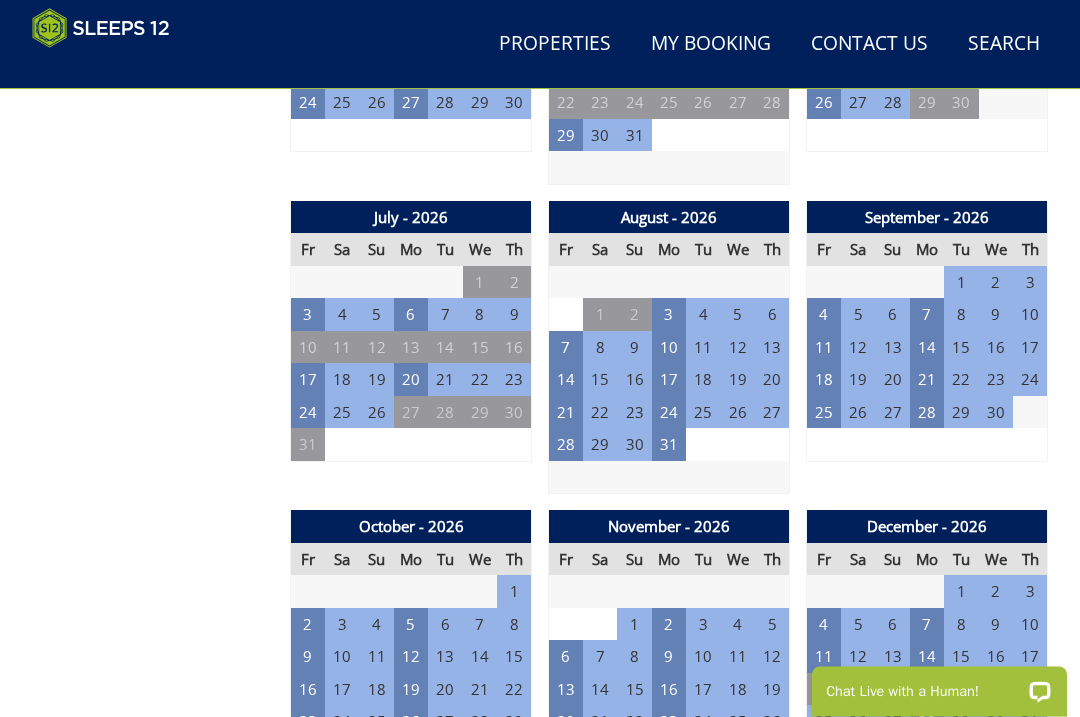 scroll, scrollTop: 1927, scrollLeft: 0, axis: vertical 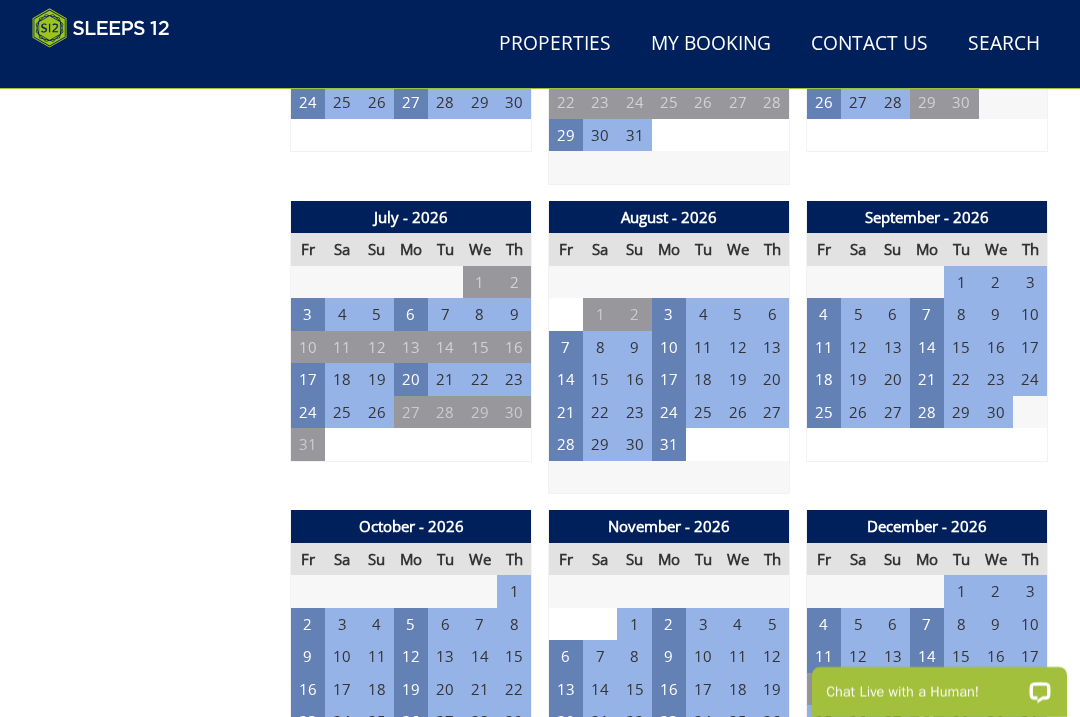 click on "17" at bounding box center [308, 379] 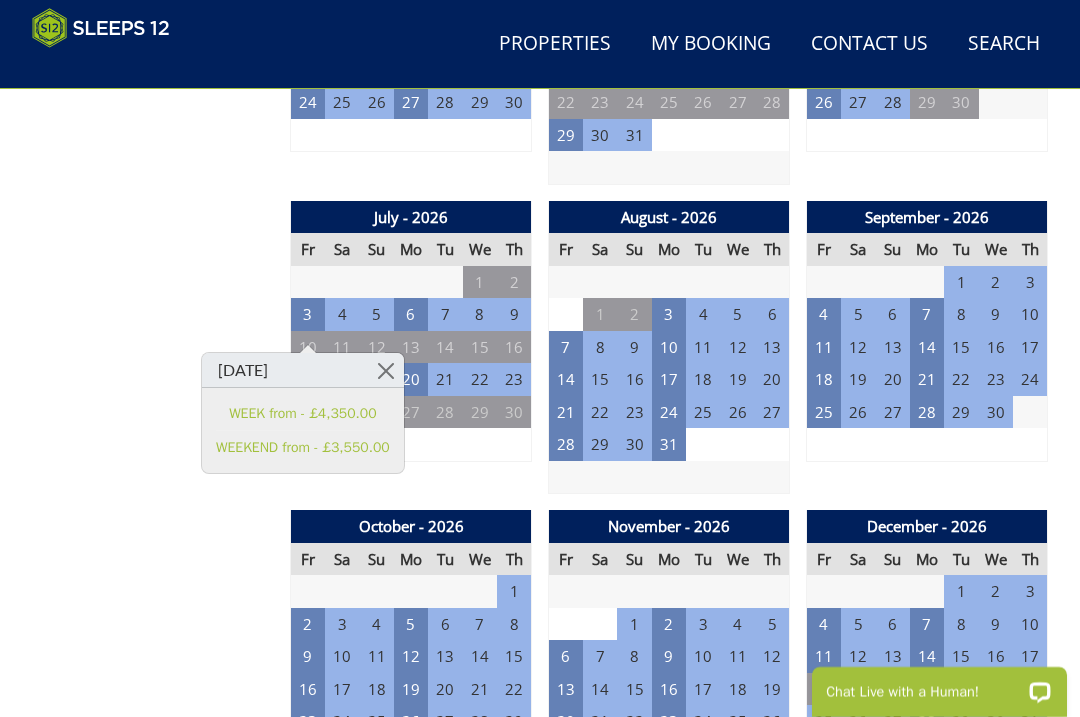 click at bounding box center (386, 370) 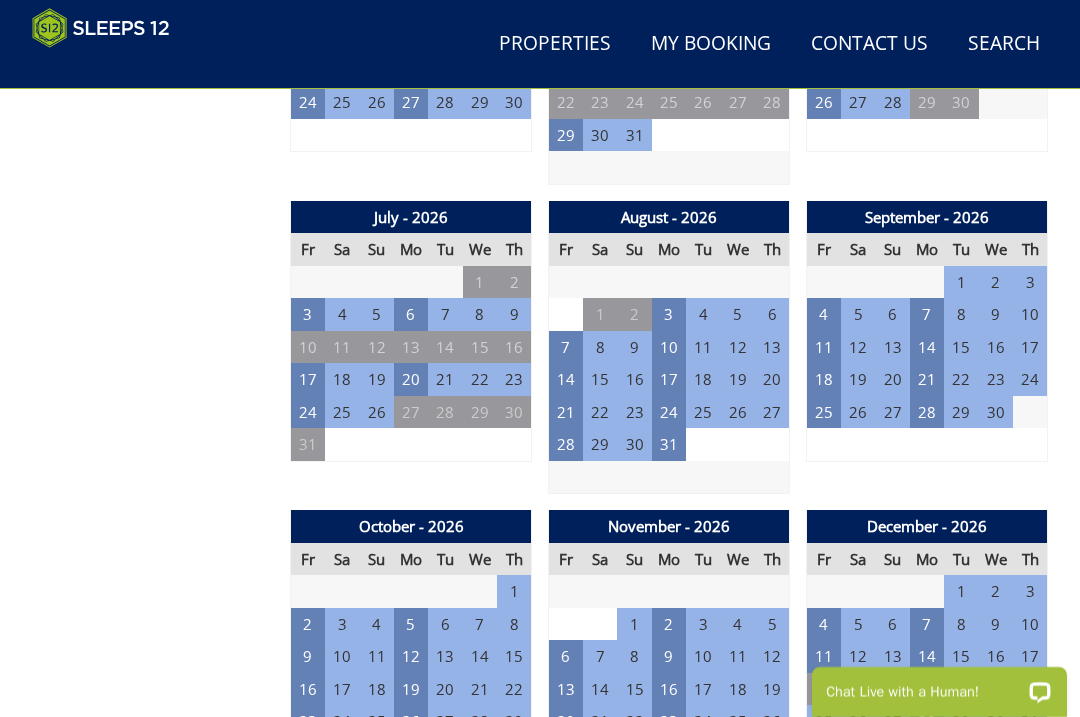 click on "4" at bounding box center [824, 314] 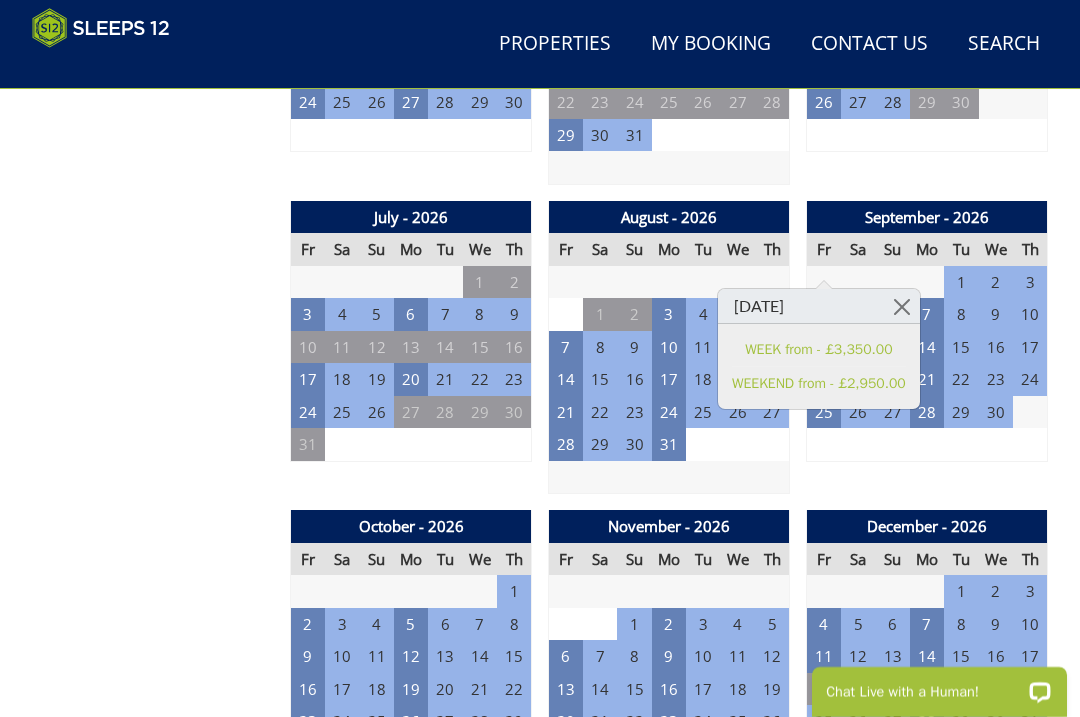 click at bounding box center (902, 306) 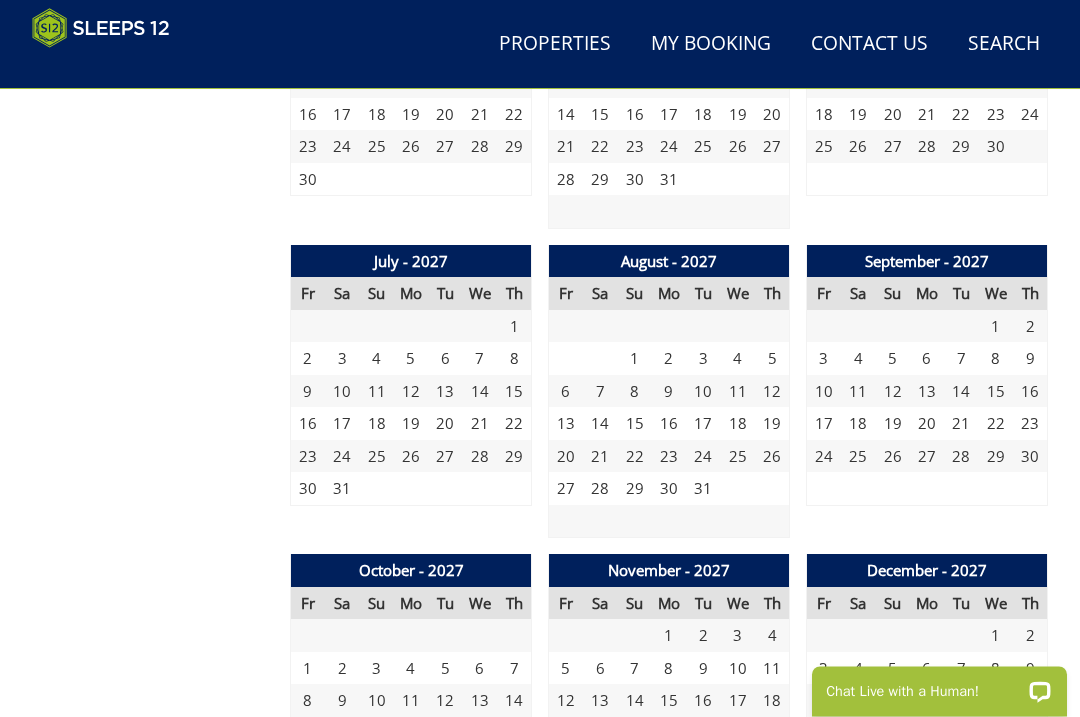 scroll, scrollTop: 3121, scrollLeft: 0, axis: vertical 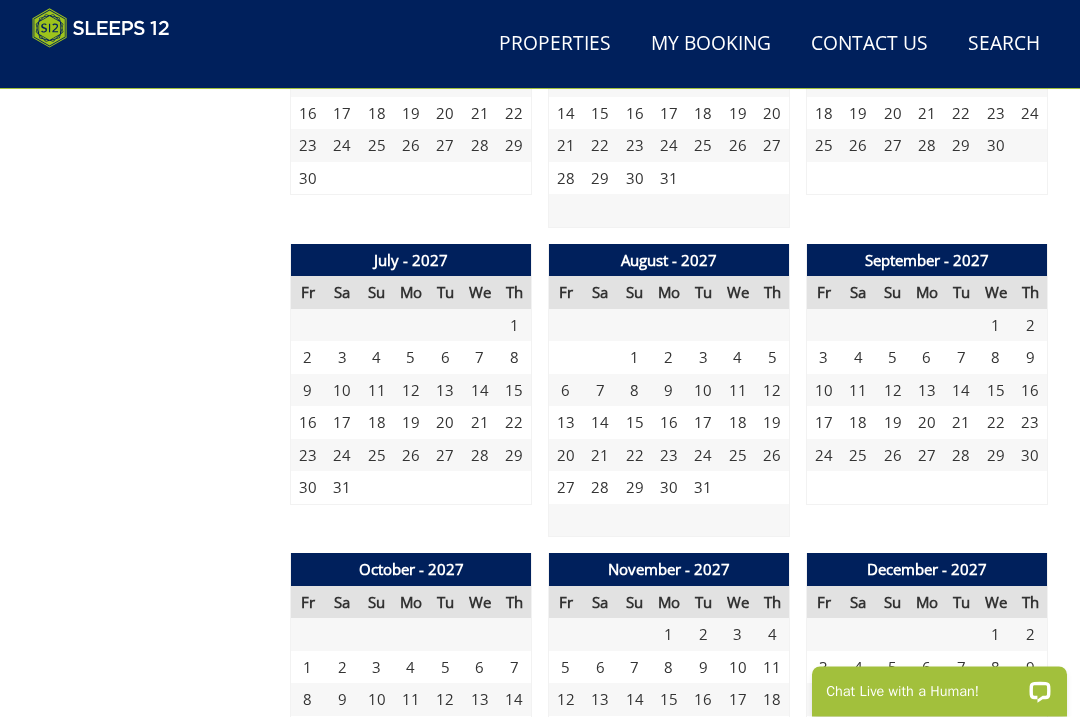 click on "12" at bounding box center (892, 391) 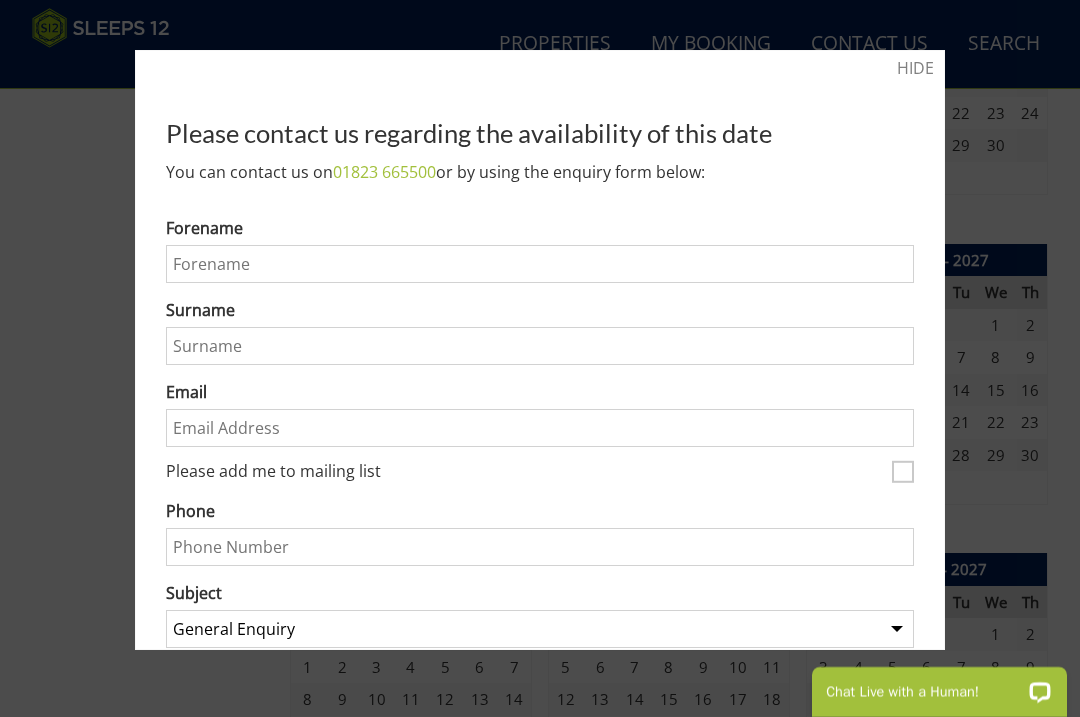 click on "HIDE" at bounding box center (915, 68) 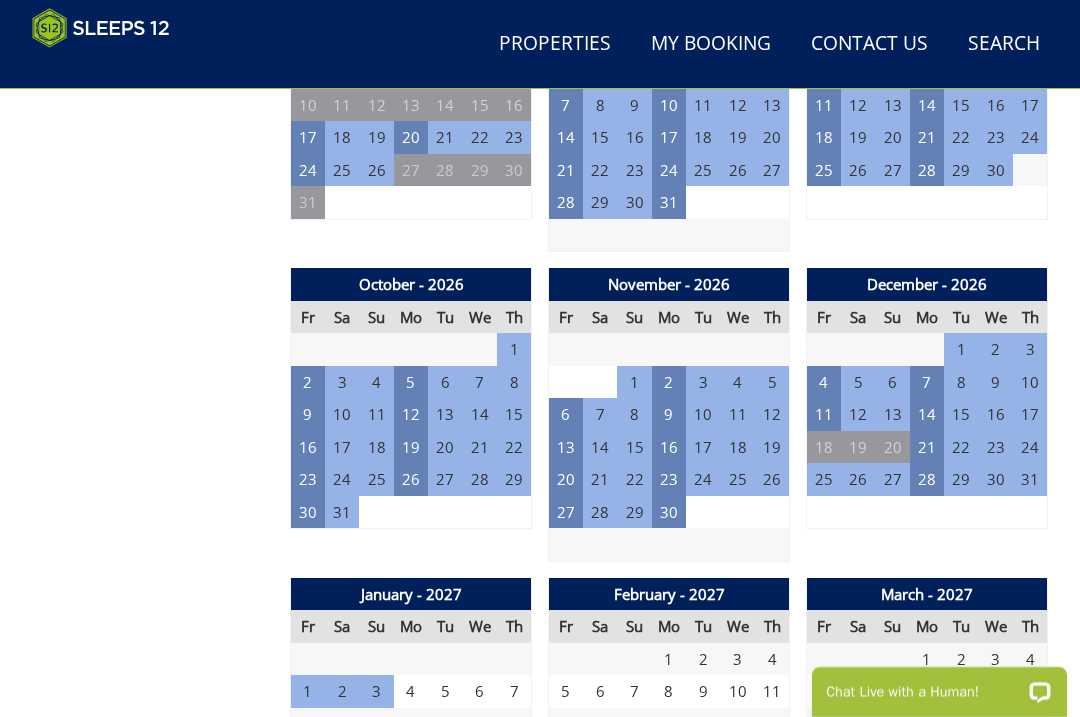 scroll, scrollTop: 2168, scrollLeft: 0, axis: vertical 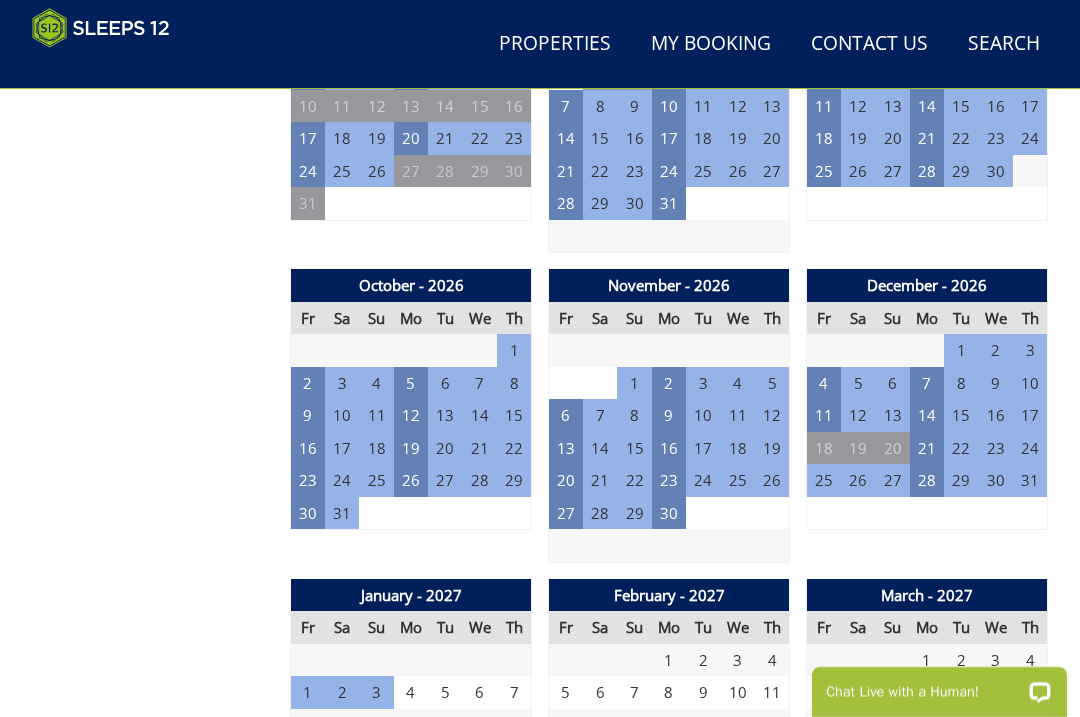 click on "11" at bounding box center (824, 415) 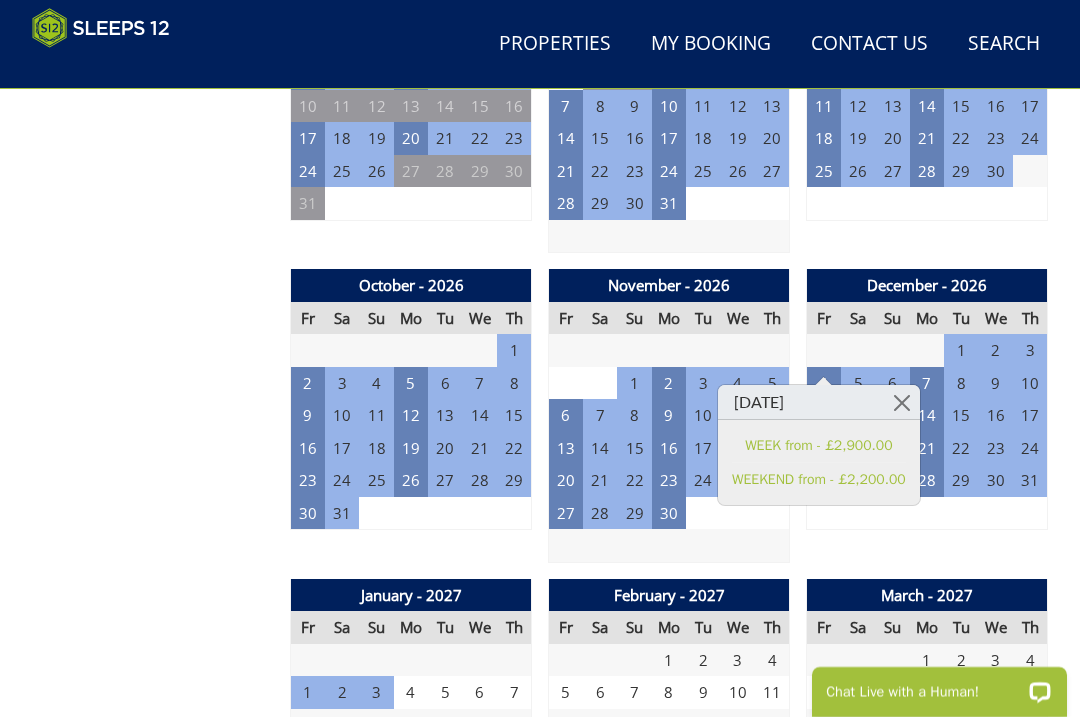 click at bounding box center [902, 402] 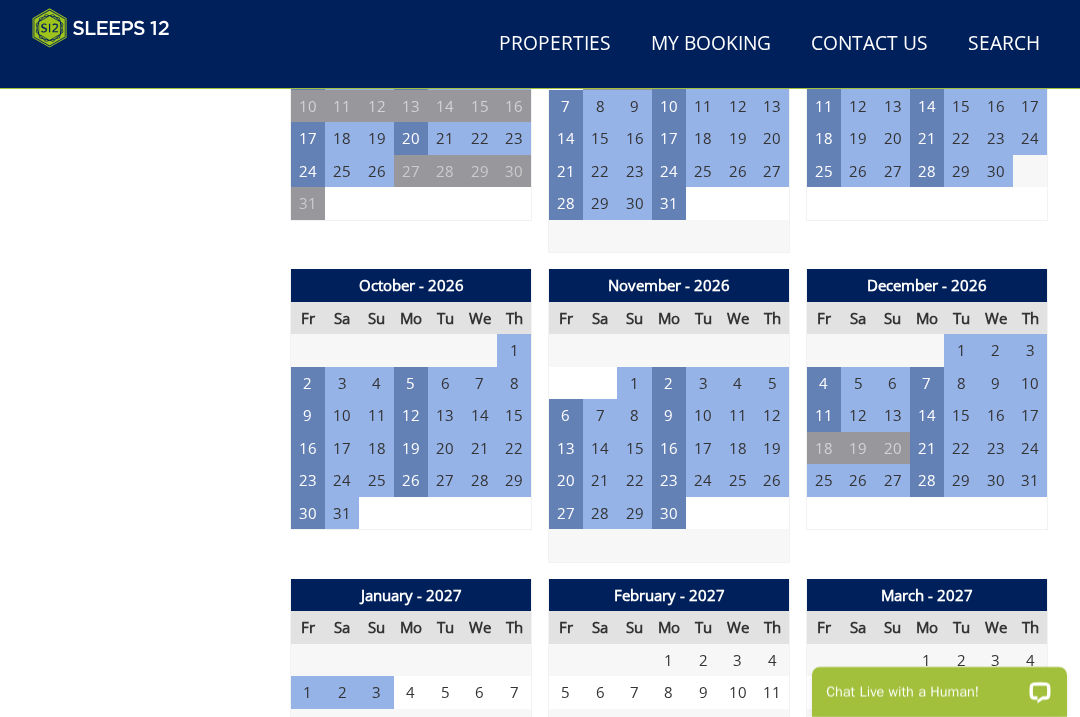click on "4" at bounding box center [824, 383] 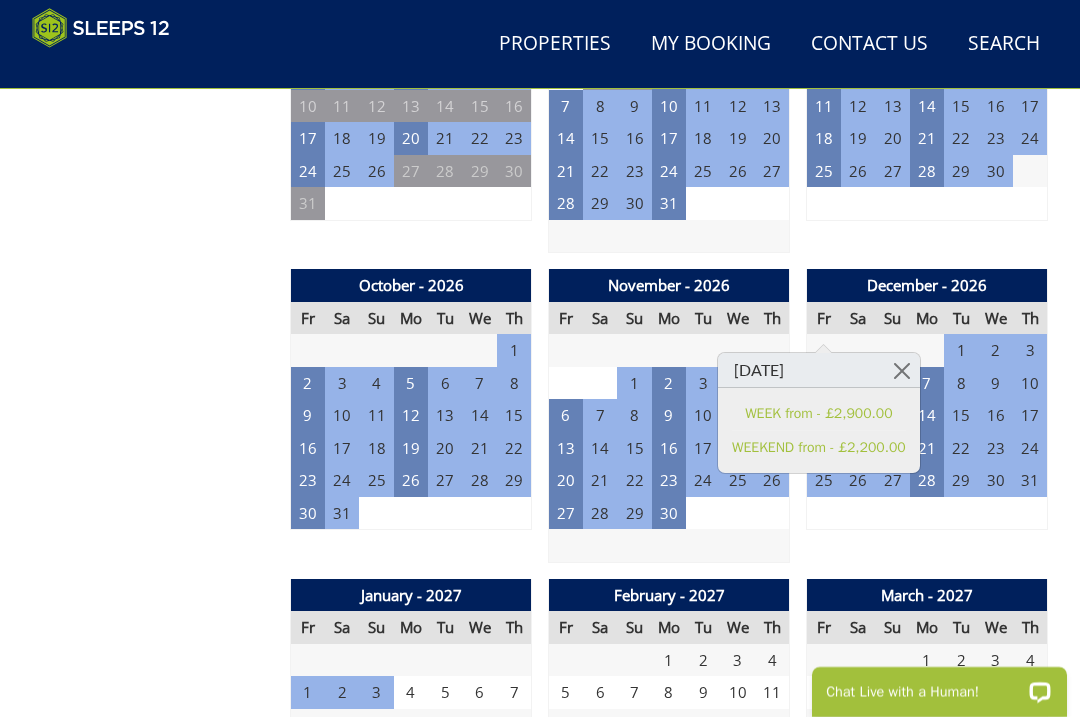 click at bounding box center (902, 370) 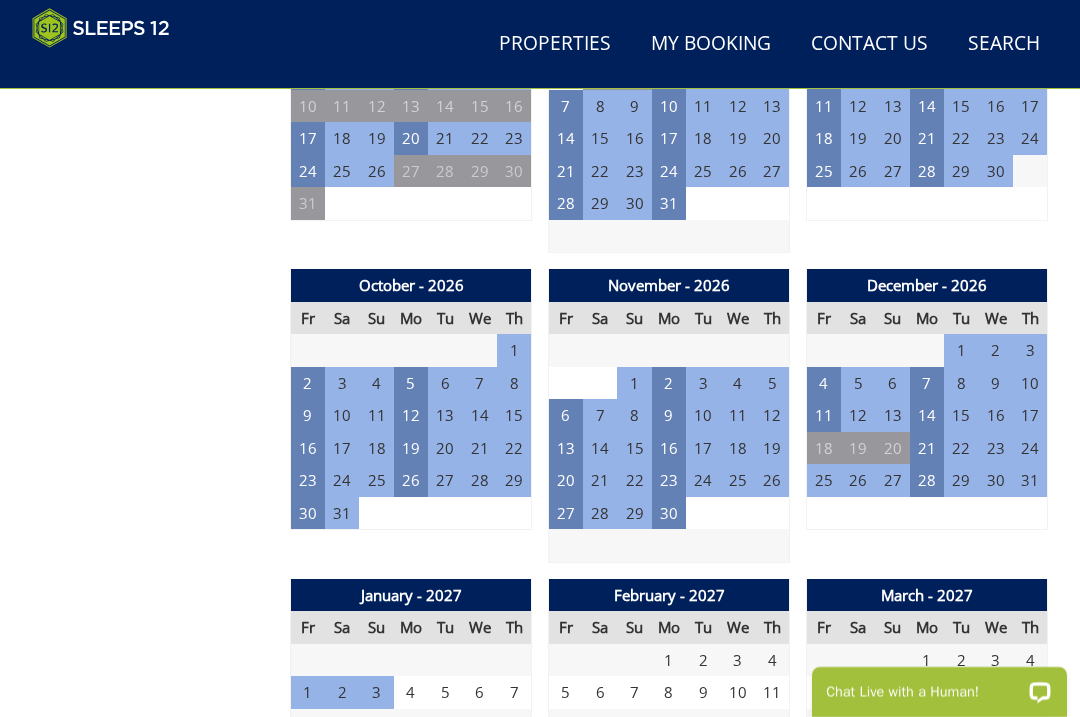 click on "21" at bounding box center (927, 448) 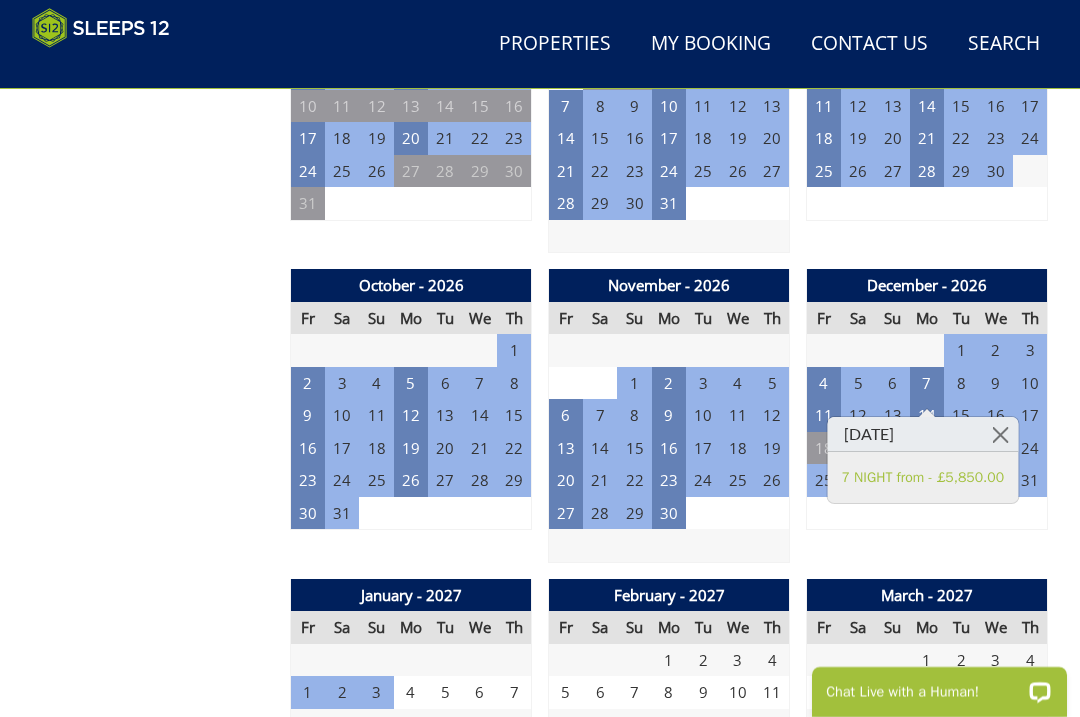 click at bounding box center [1000, 434] 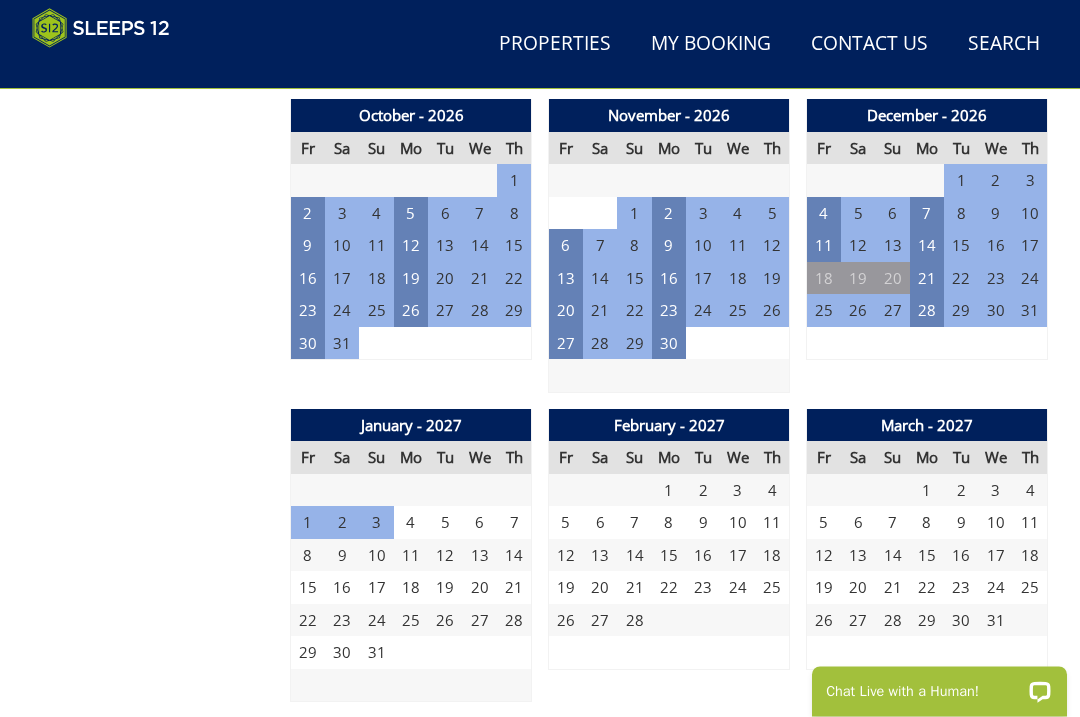 scroll, scrollTop: 2340, scrollLeft: 0, axis: vertical 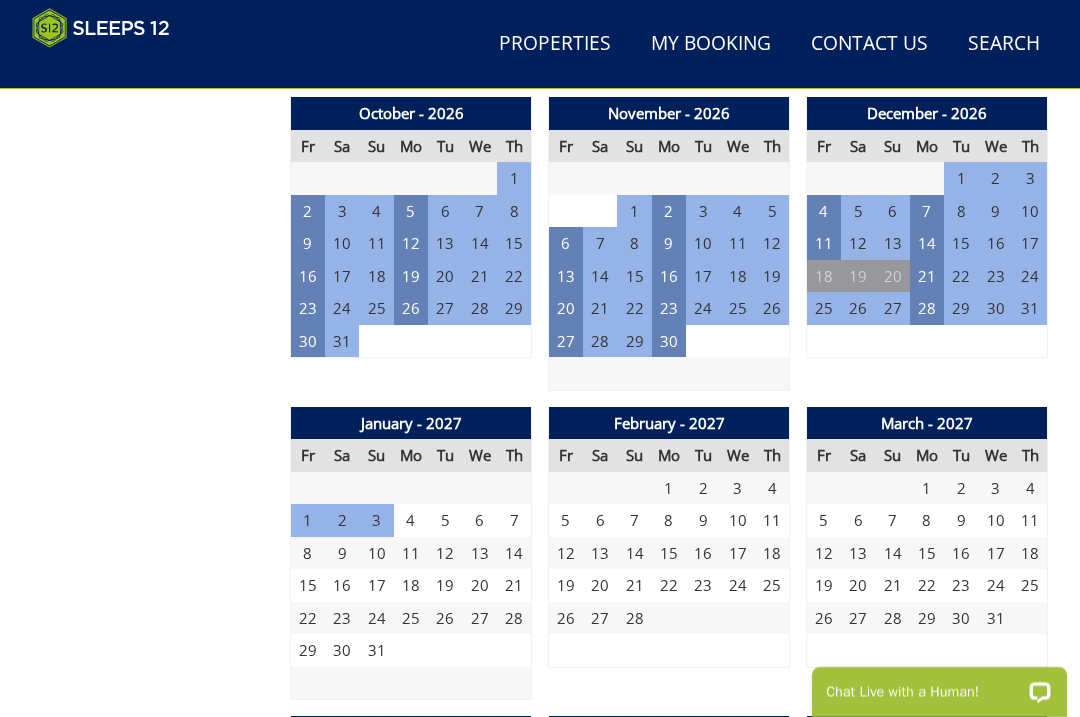 click on "1" at bounding box center (308, 520) 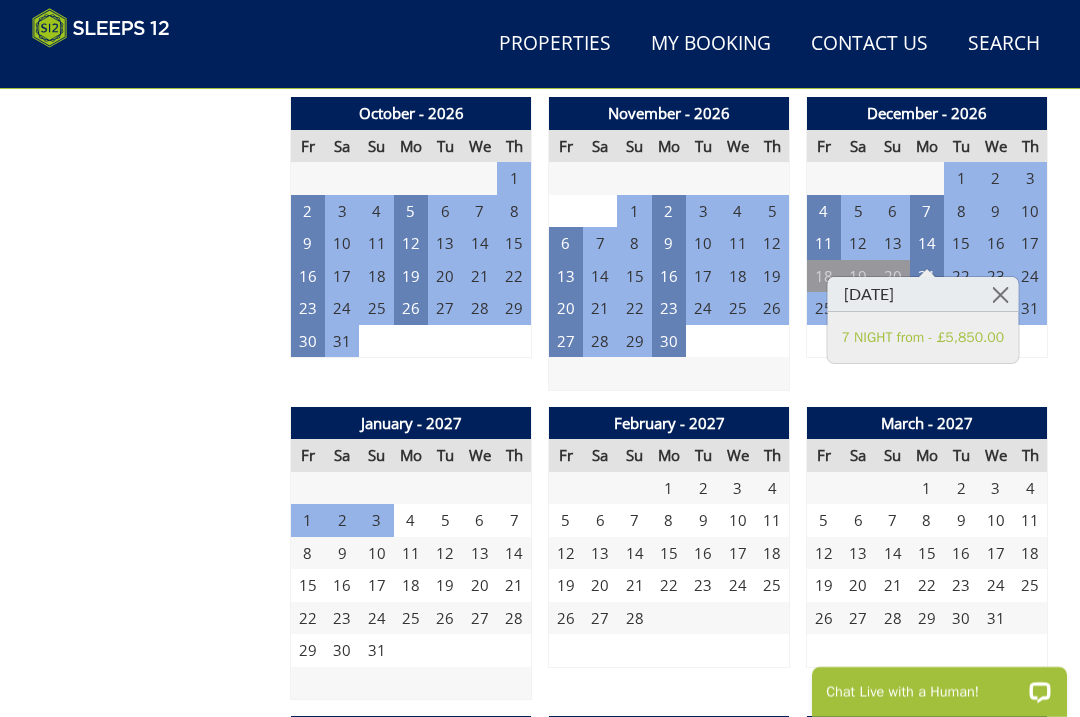 click at bounding box center (1000, 294) 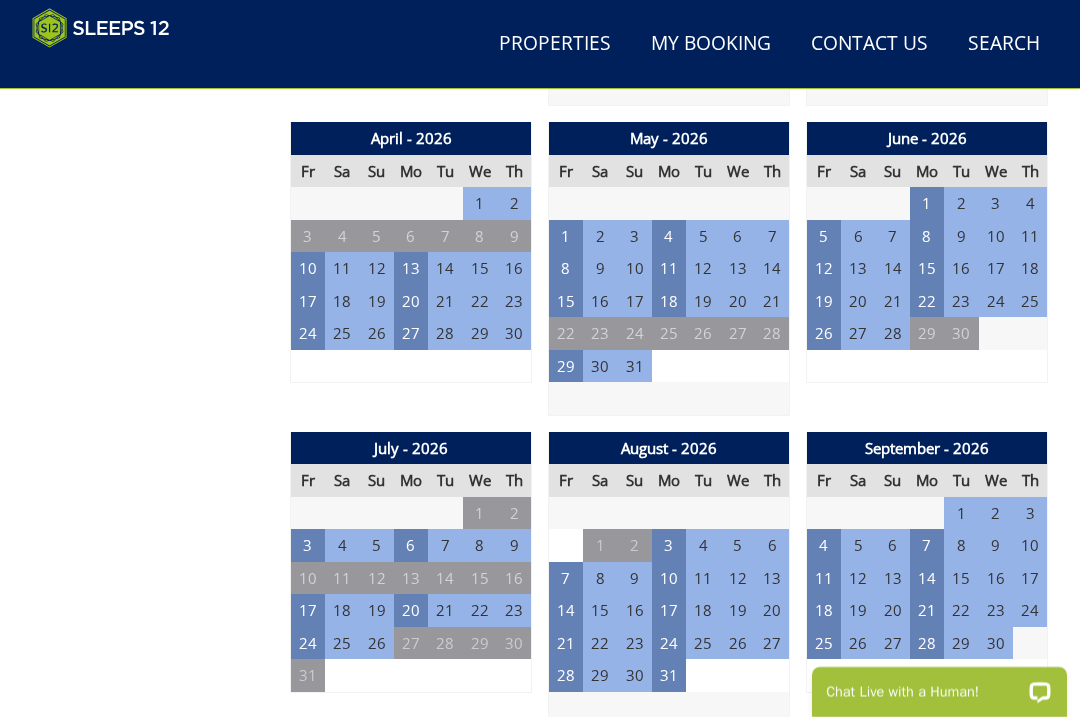 scroll, scrollTop: 1694, scrollLeft: 0, axis: vertical 